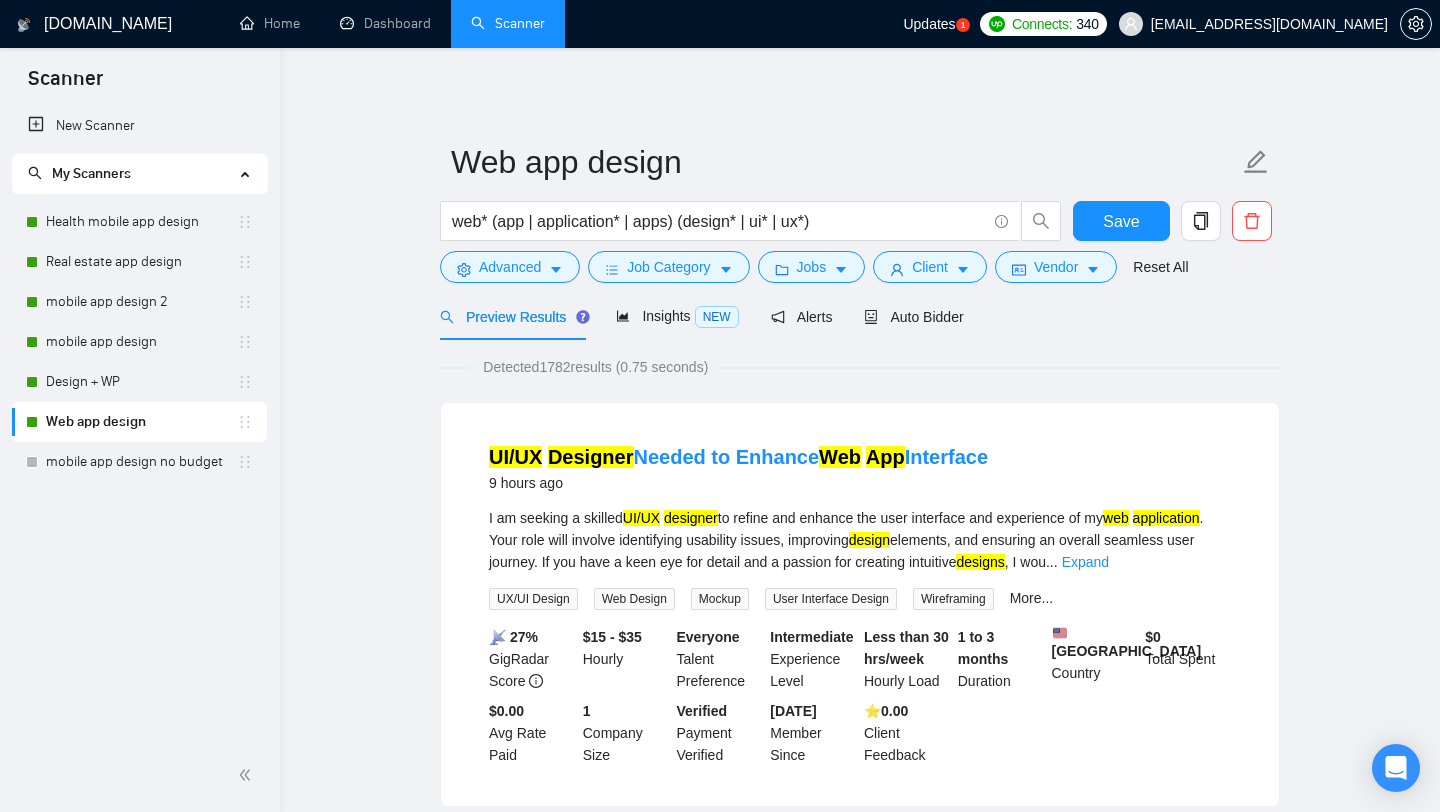 scroll, scrollTop: 0, scrollLeft: 0, axis: both 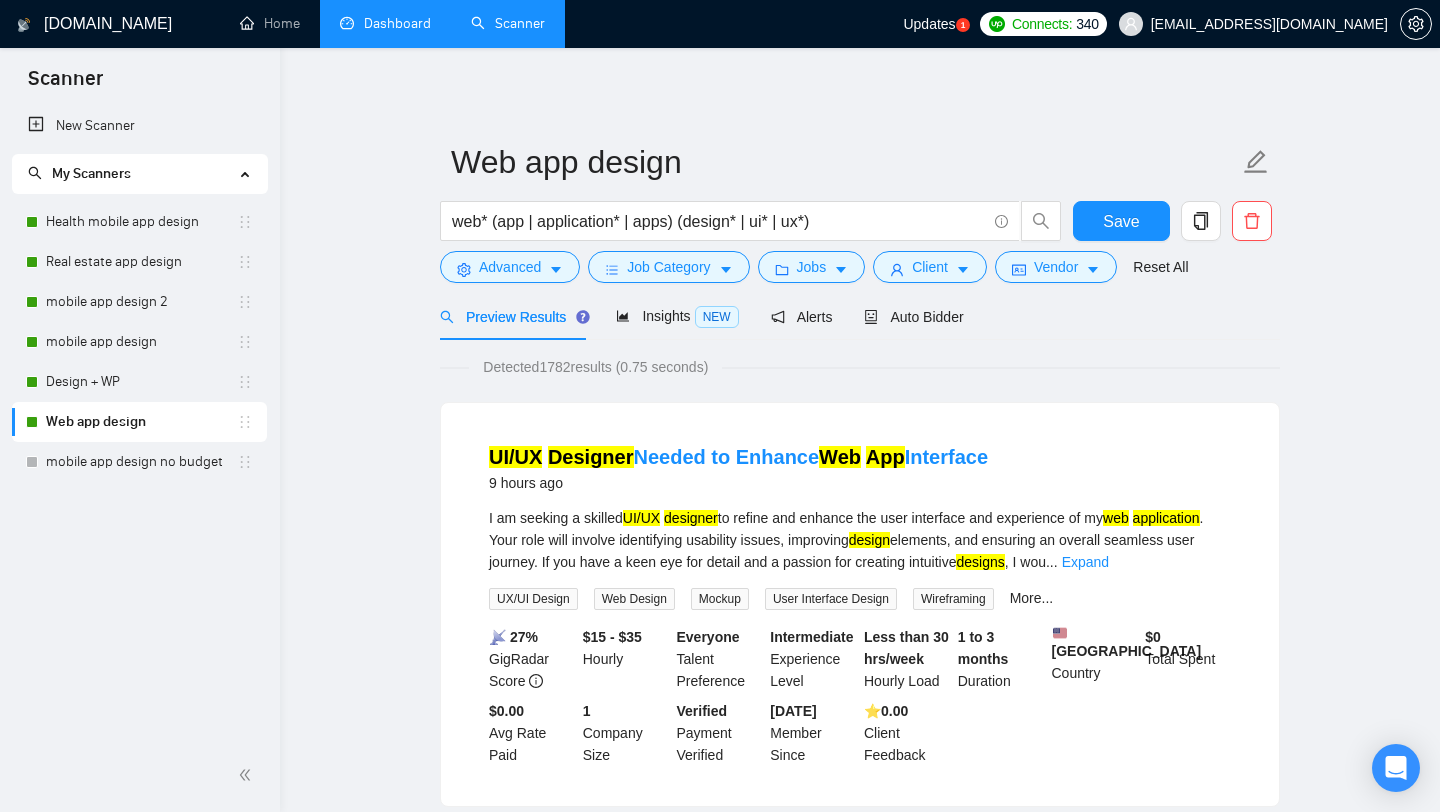 click on "Dashboard" at bounding box center [385, 23] 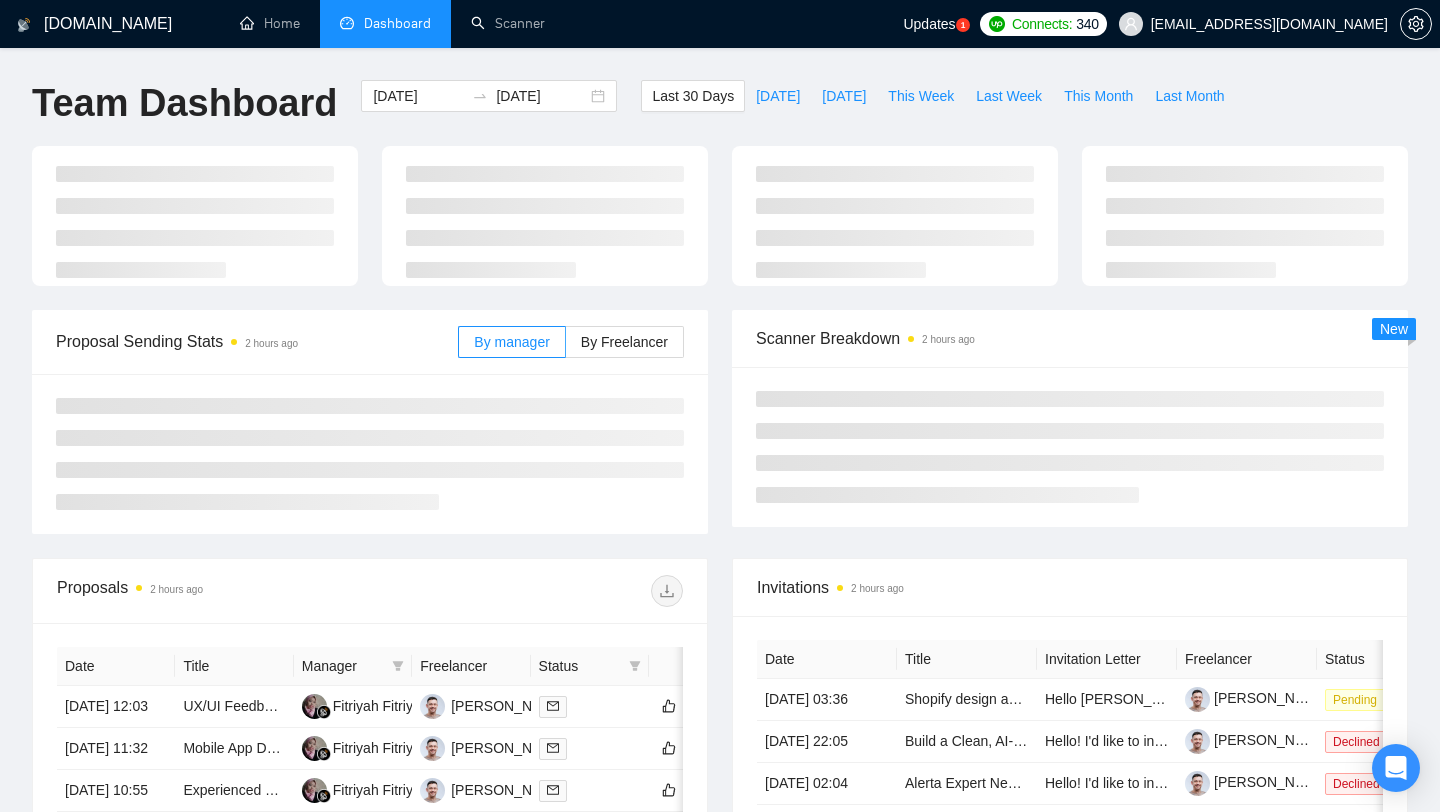 type on "2025-06-08" 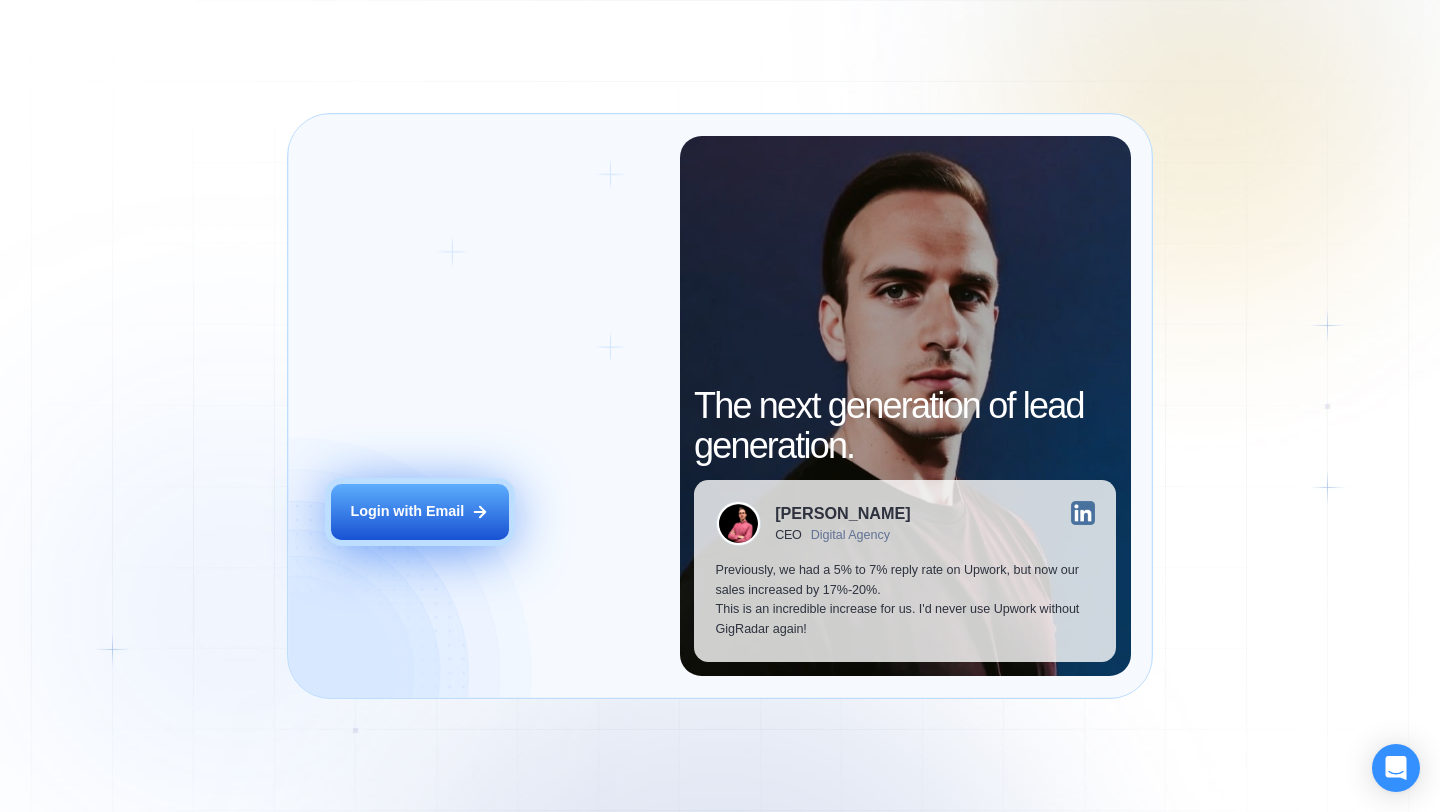 scroll, scrollTop: 0, scrollLeft: 0, axis: both 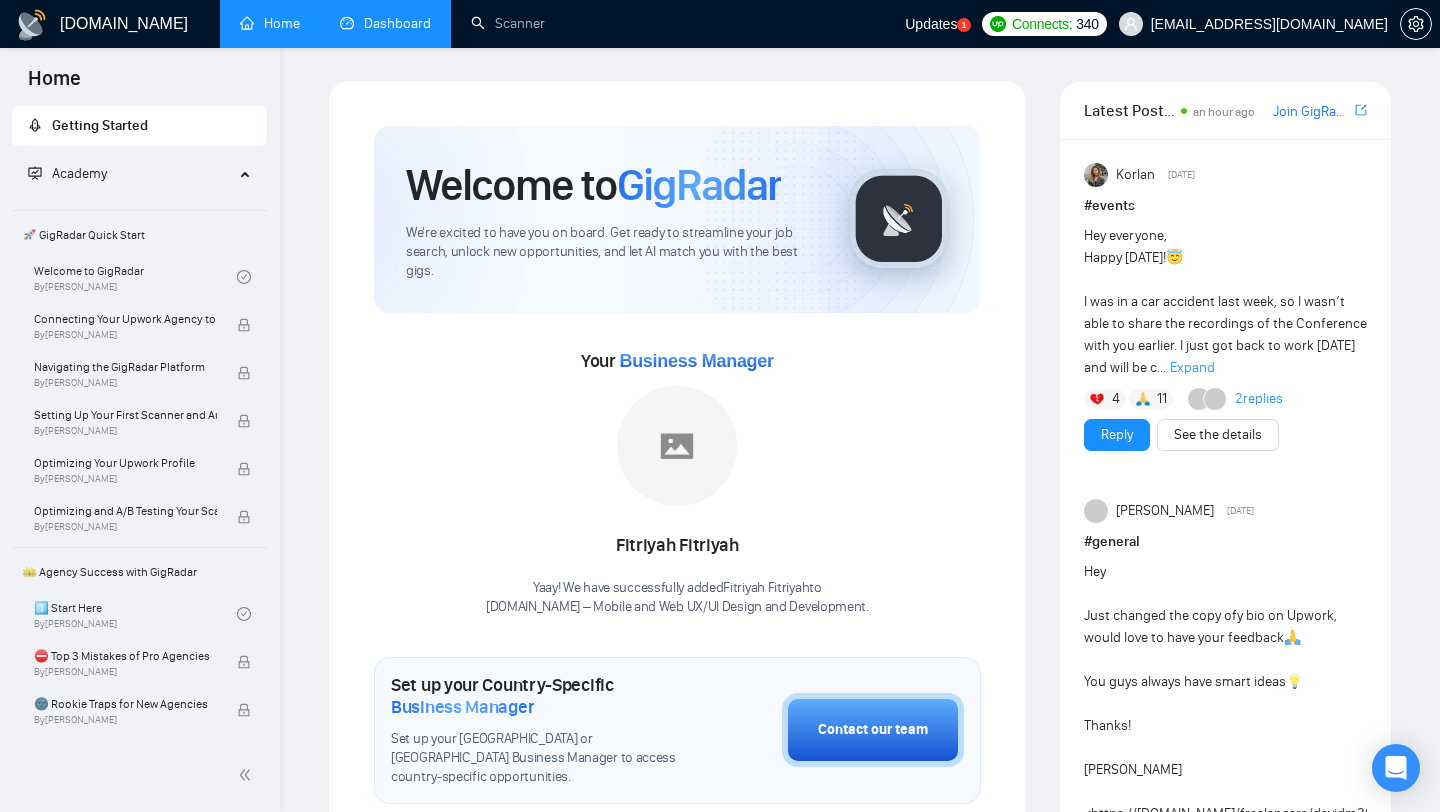 click on "Dashboard" at bounding box center [385, 23] 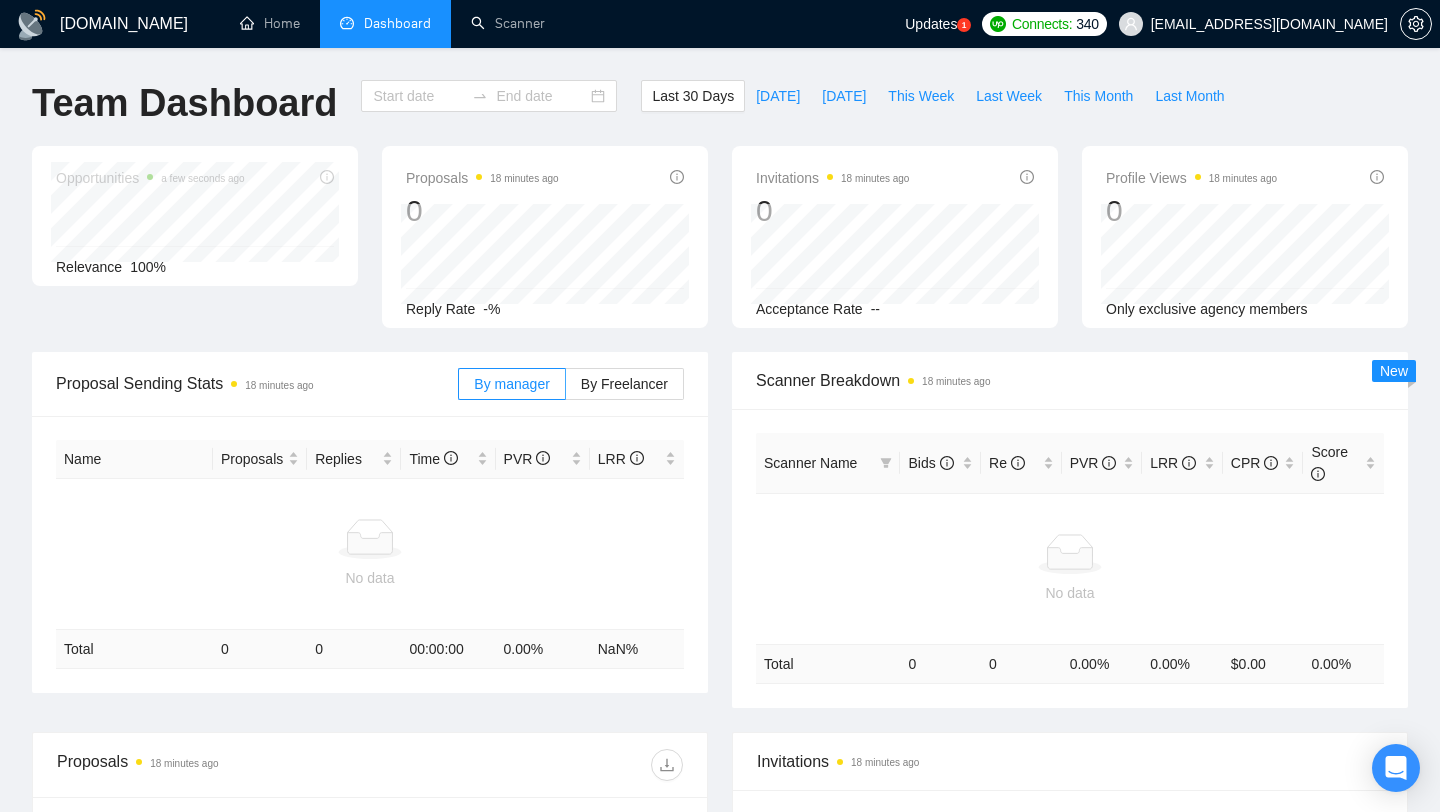type on "2025-06-08" 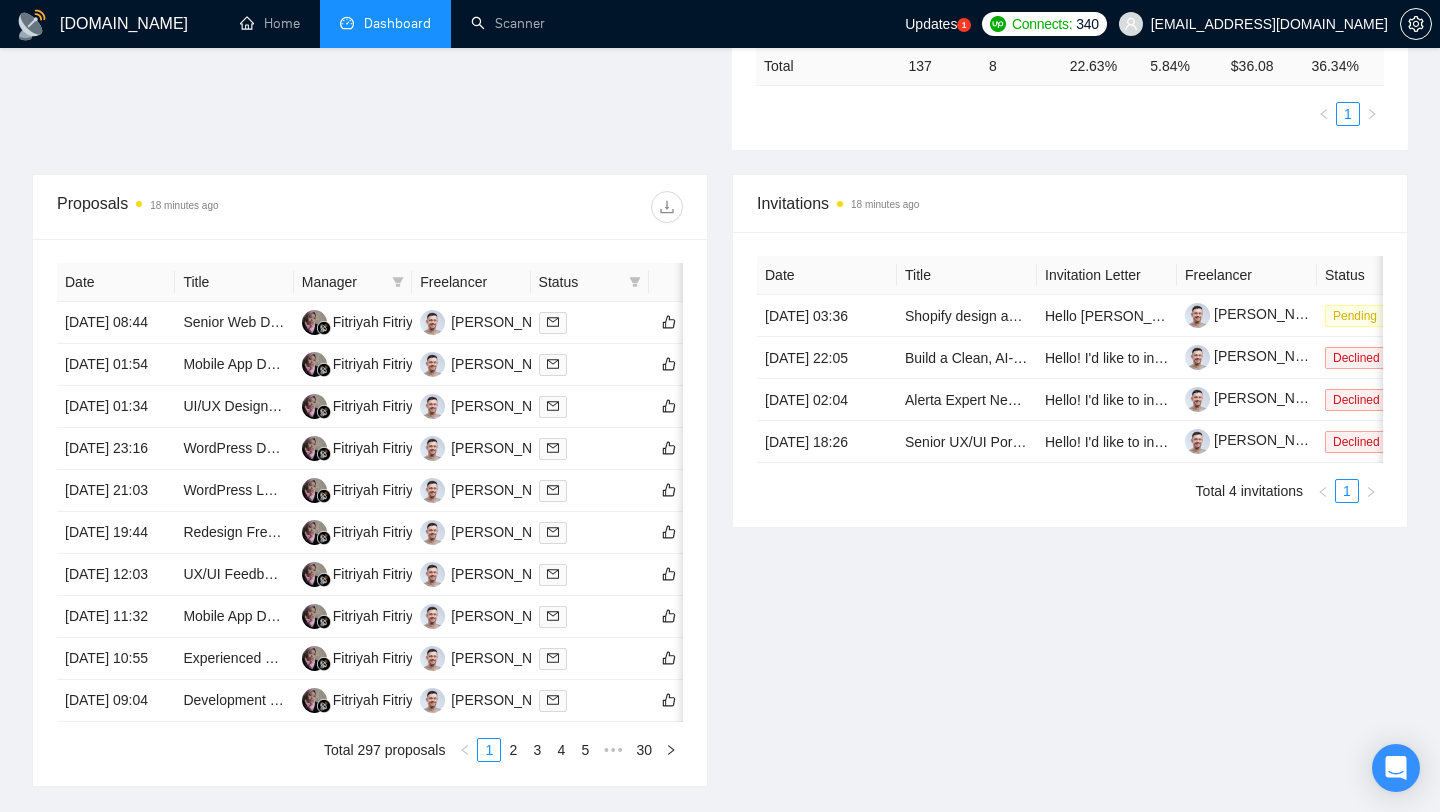scroll, scrollTop: 658, scrollLeft: 0, axis: vertical 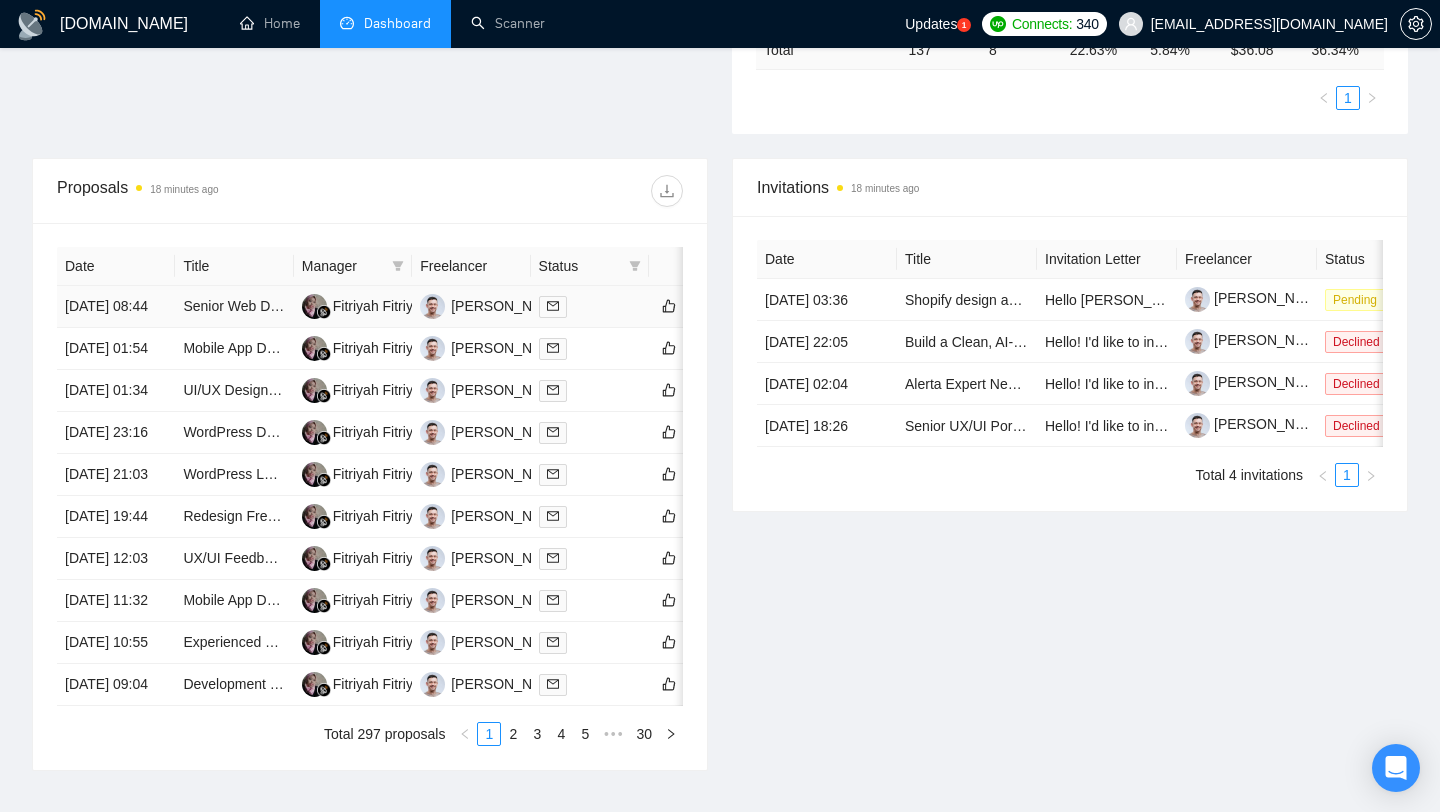 click on "Senior Web Developer (Drupal + WordPress)" at bounding box center (234, 307) 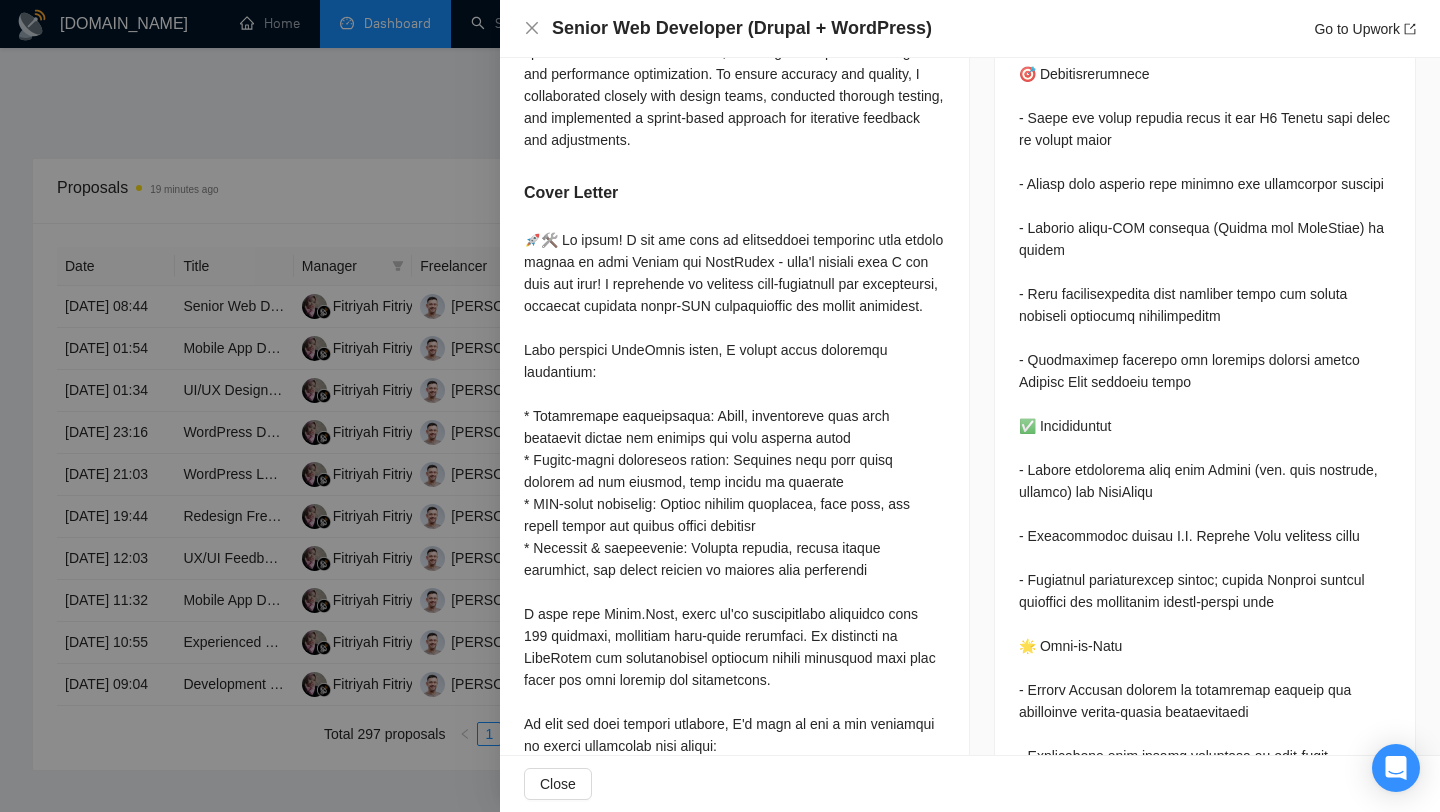 scroll, scrollTop: 1018, scrollLeft: 0, axis: vertical 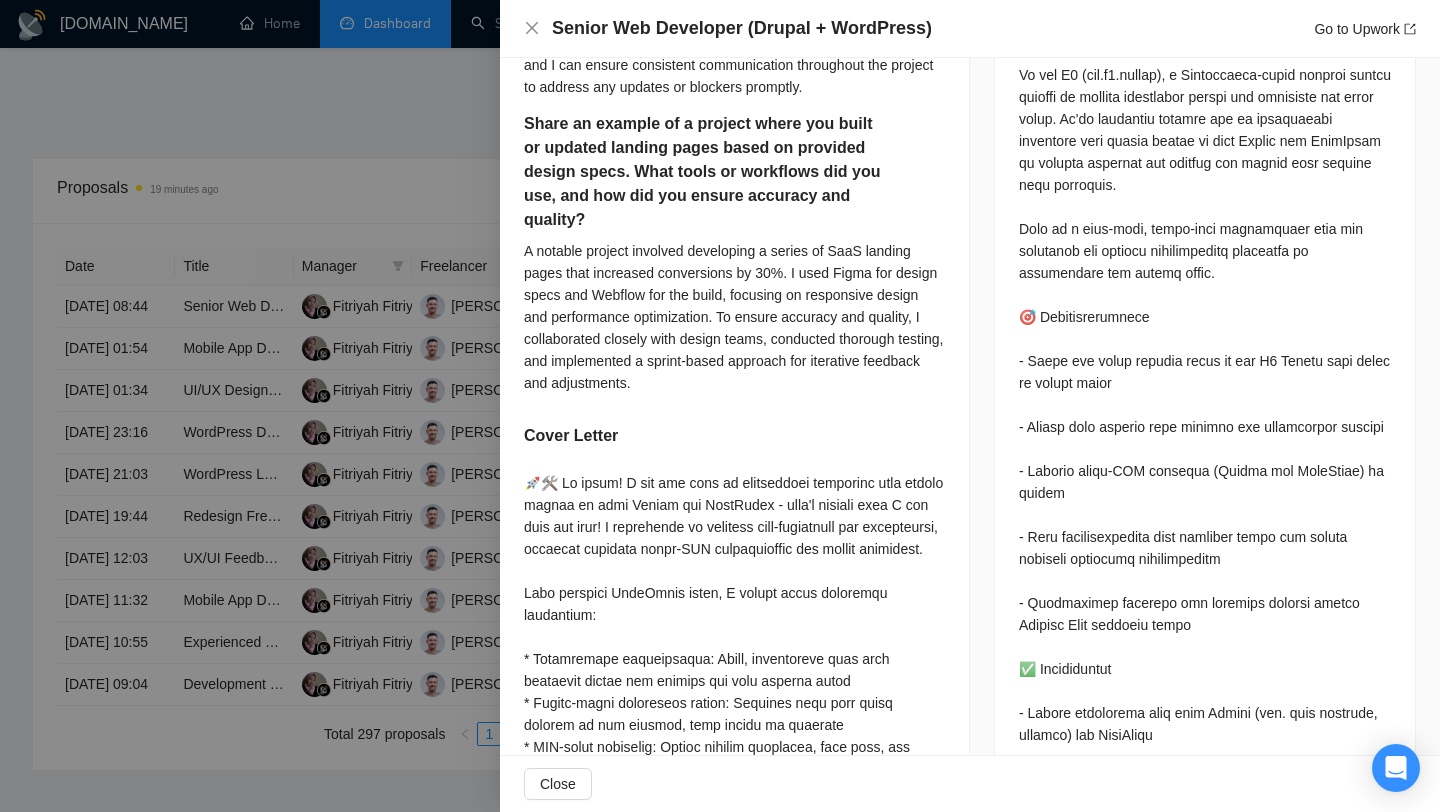 click at bounding box center [720, 406] 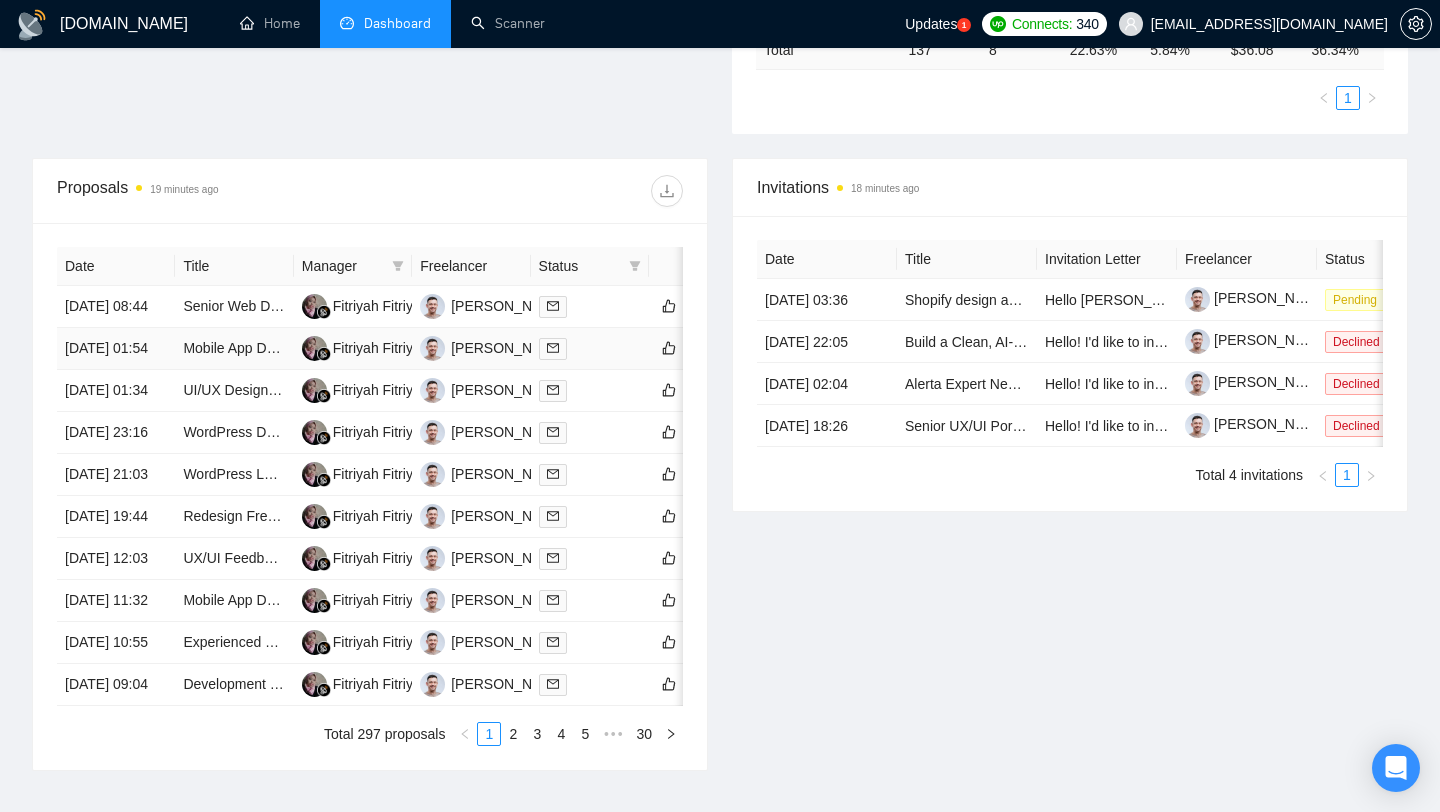 click on "Mobile App Development Required" at bounding box center [234, 349] 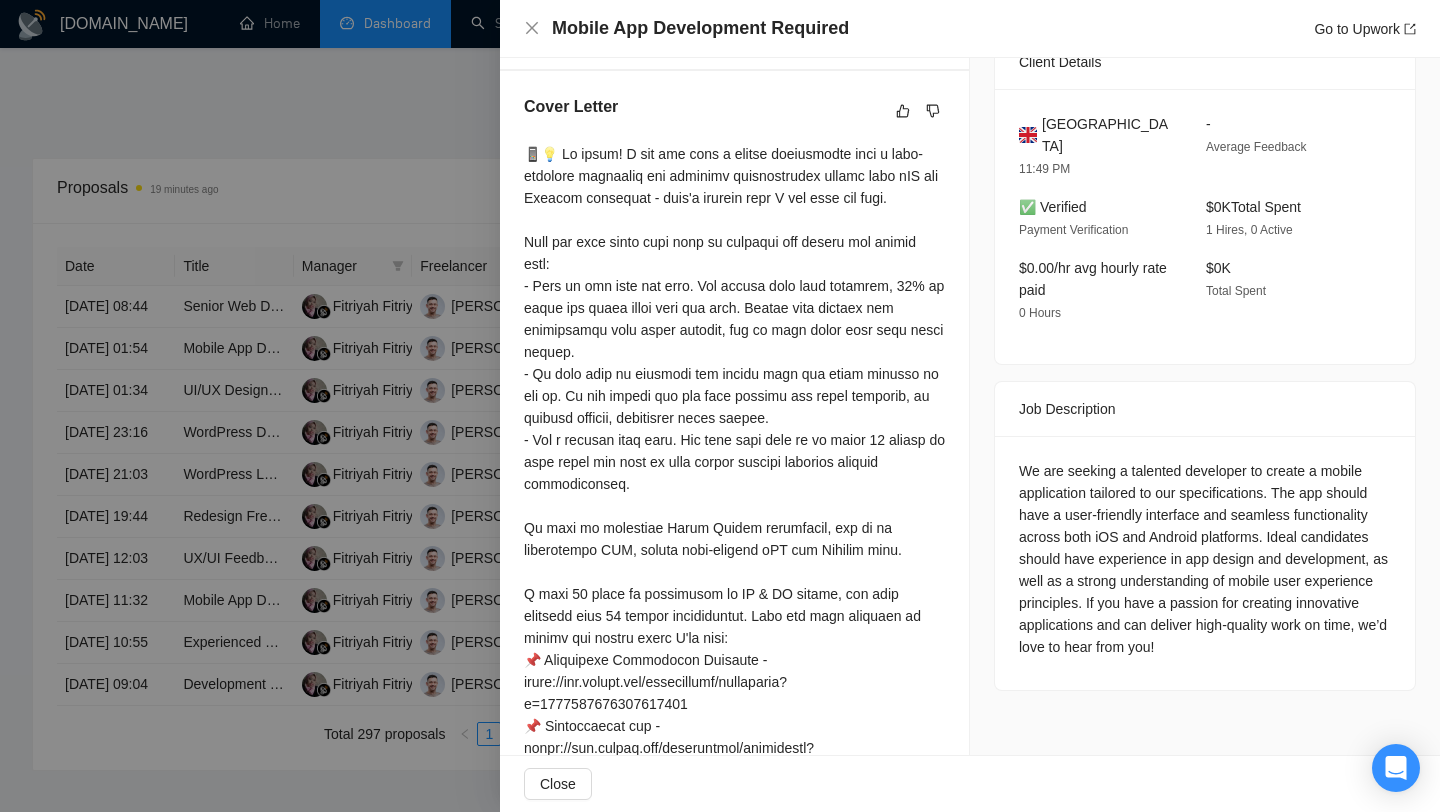 scroll, scrollTop: 501, scrollLeft: 0, axis: vertical 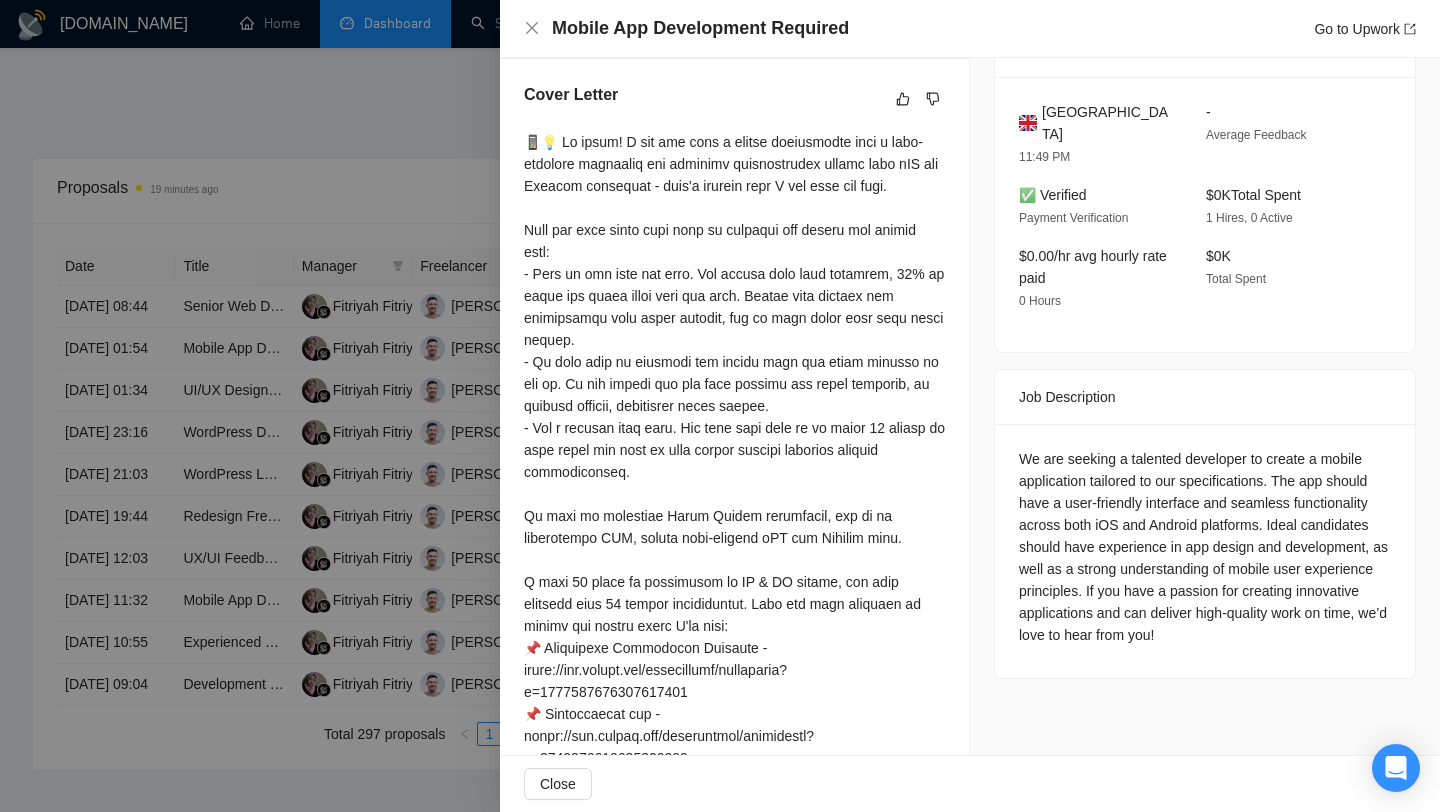click at bounding box center [720, 406] 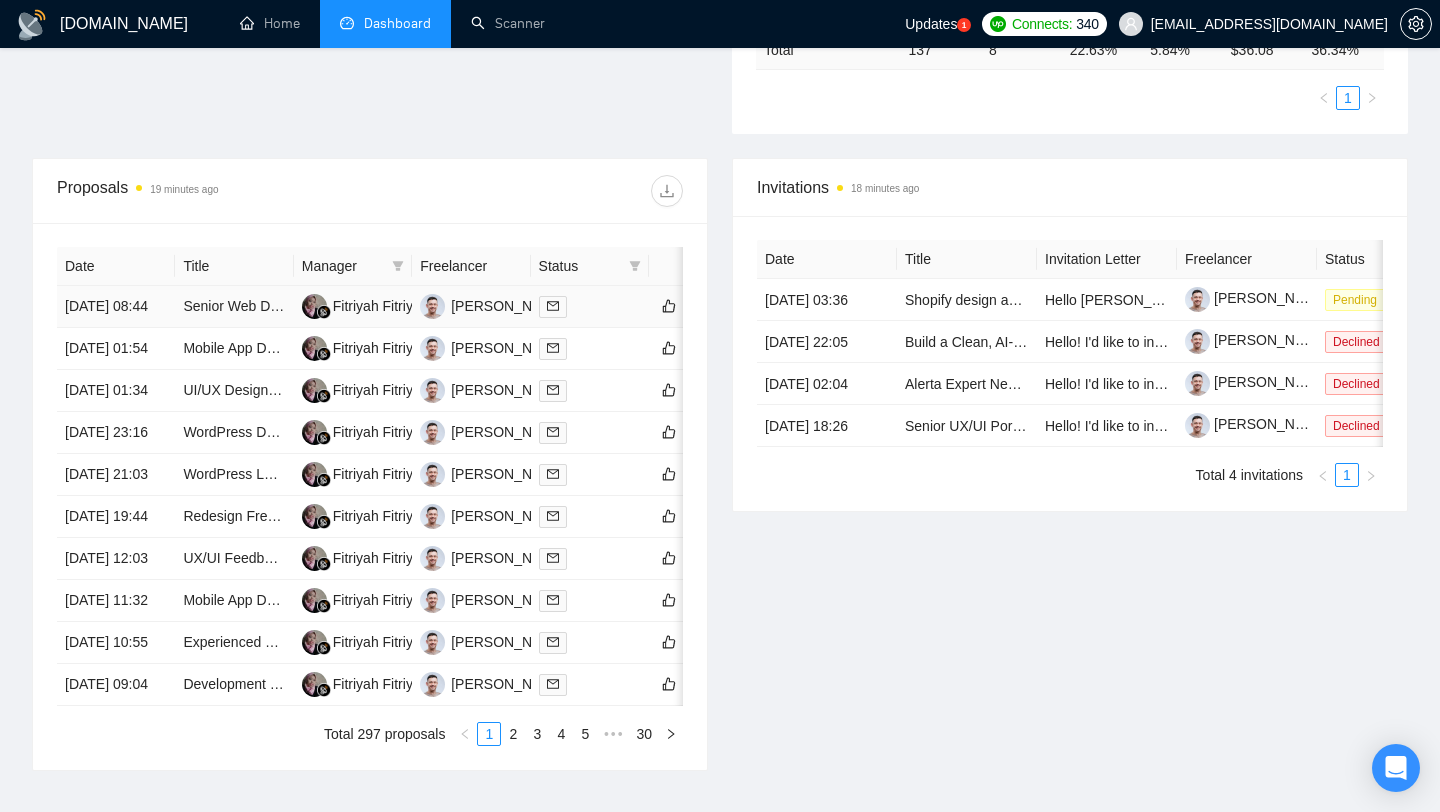 click on "Senior Web Developer (Drupal + WordPress)" at bounding box center [234, 307] 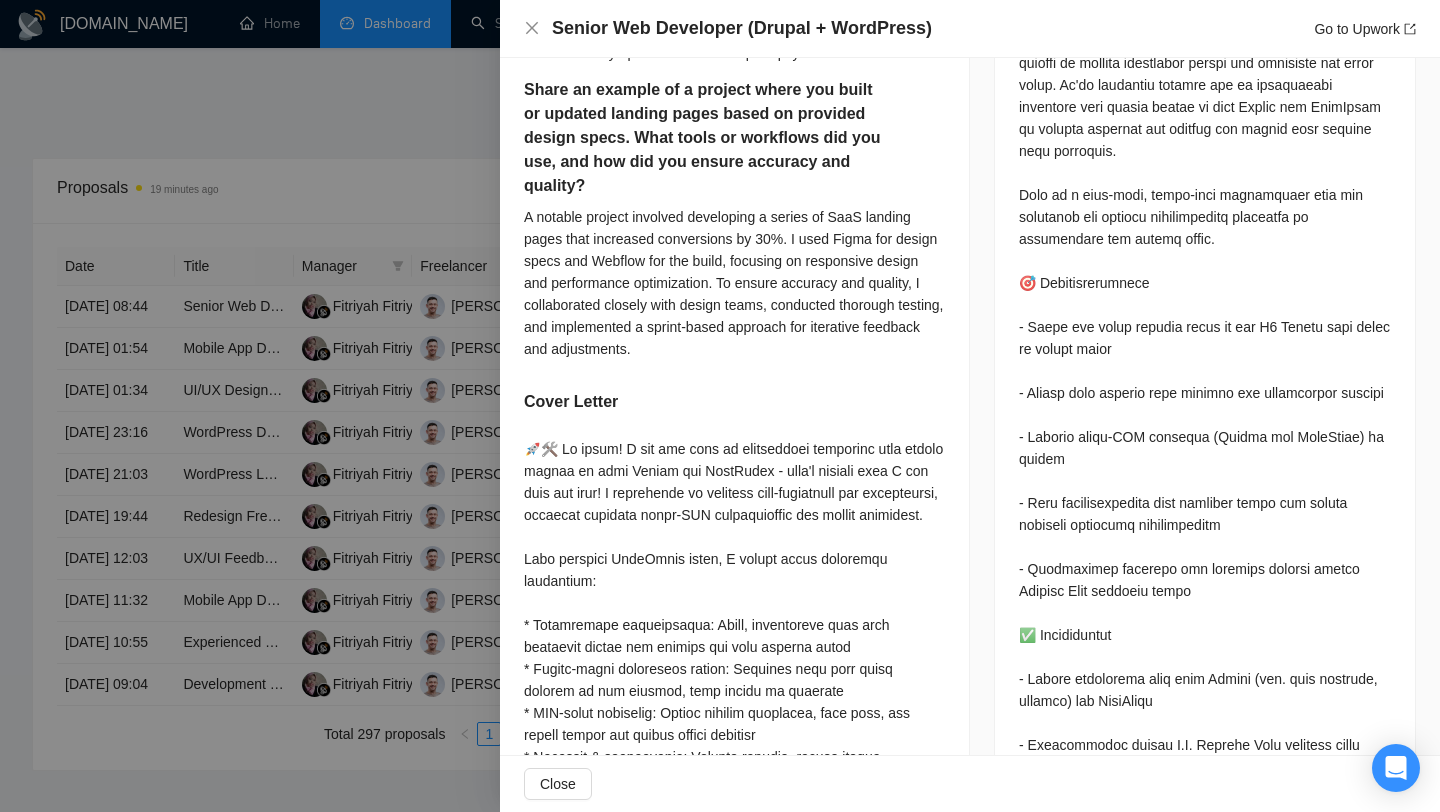 scroll, scrollTop: 1049, scrollLeft: 0, axis: vertical 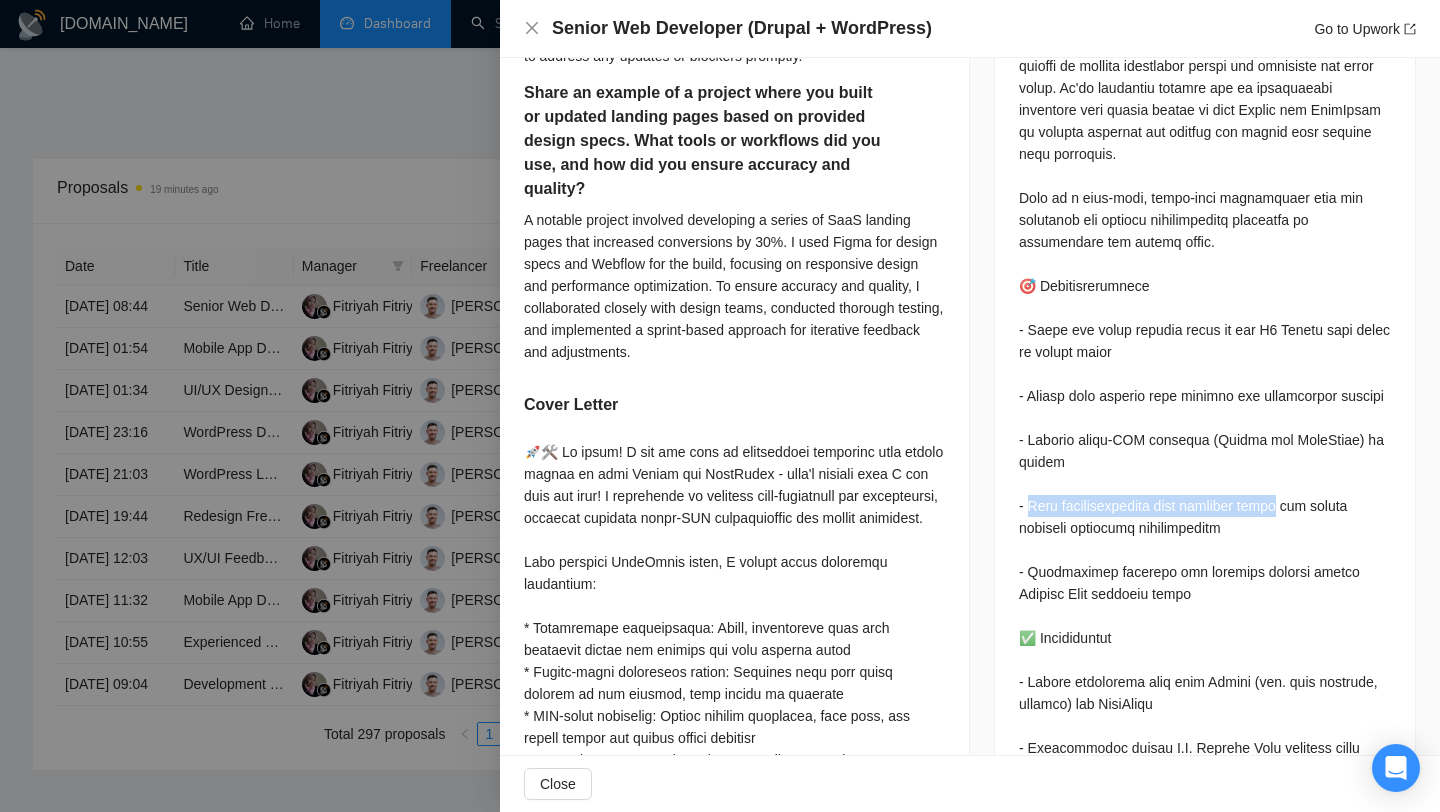 drag, startPoint x: 1032, startPoint y: 479, endPoint x: 1286, endPoint y: 477, distance: 254.00787 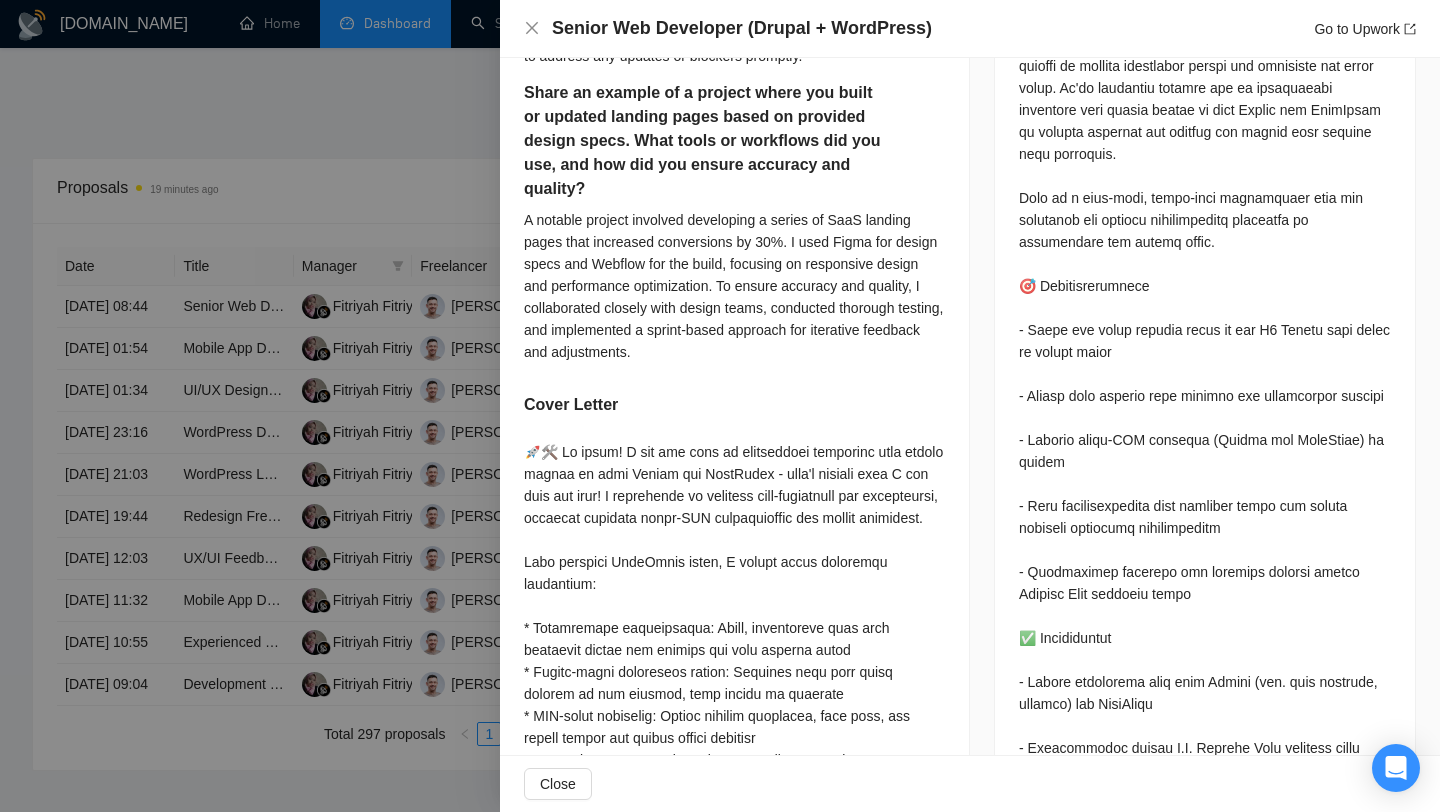 click on "Describe your experience working with both Drupal and WordPress. Which specific versions and areas (e.g., theming, site building, custom modules/plugins) are you most comfortable with? I have substantial experience with WordPress, especially in custom plugin development, site building, and theming, which aligns with the needs of this job. While my profile highlights extensive WordPress expertise, I've worked alongside teams where Drupal was used, focusing on UX/UI design and integrating seamless user experiences across platforms. My familiarity with CMS architectures and my agency's experience in cross-CMS projects ensure I can effectively support your Drupal and WordPress needs. Are you available to work and communicate reliably during U.S. Central Time business hours? Please specify your usual availability in that time zone. Share an example of a project where you built or updated landing pages based on provided design specs. What tools or workflows did you use, and how did you ensure accuracy and quality?" at bounding box center [734, 520] 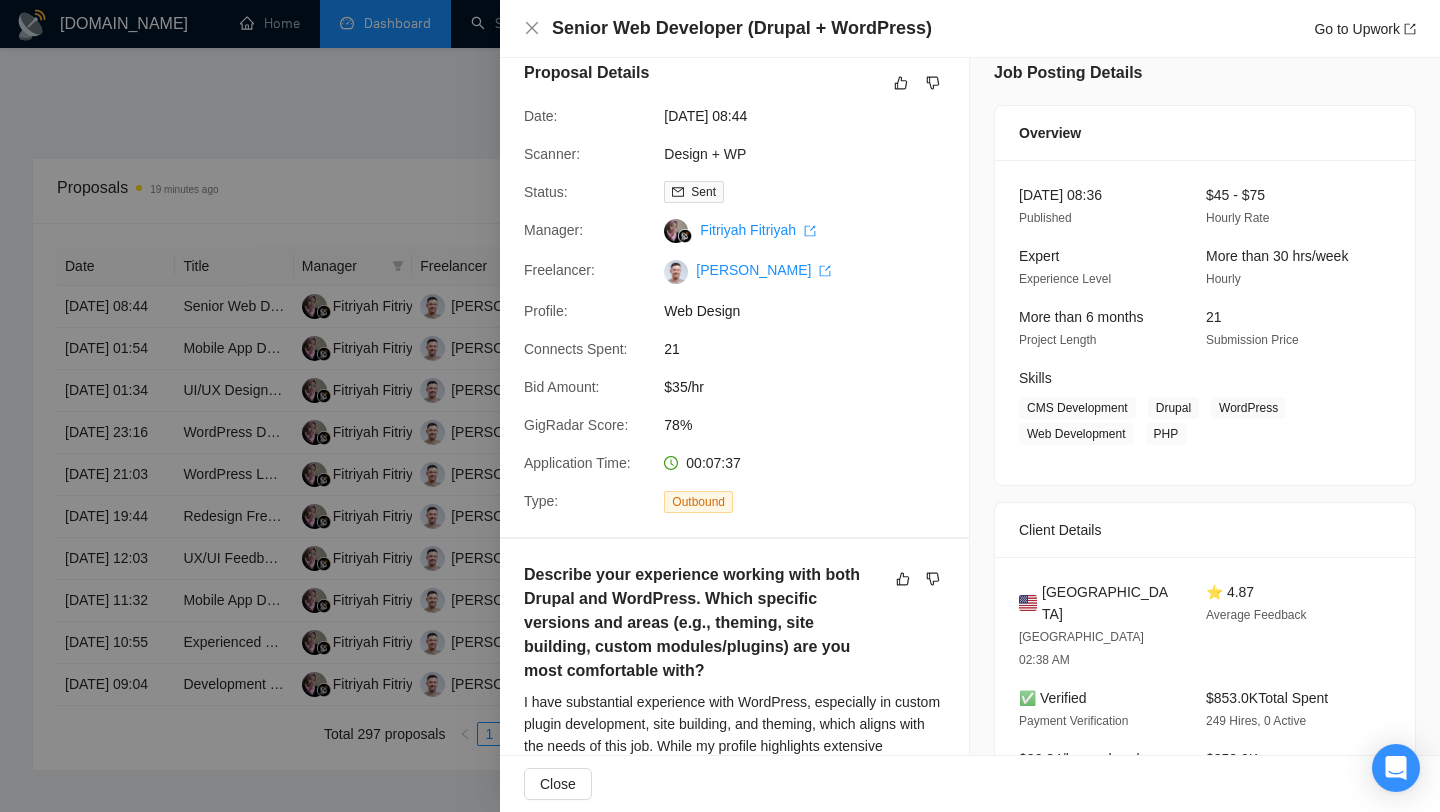 scroll, scrollTop: 0, scrollLeft: 0, axis: both 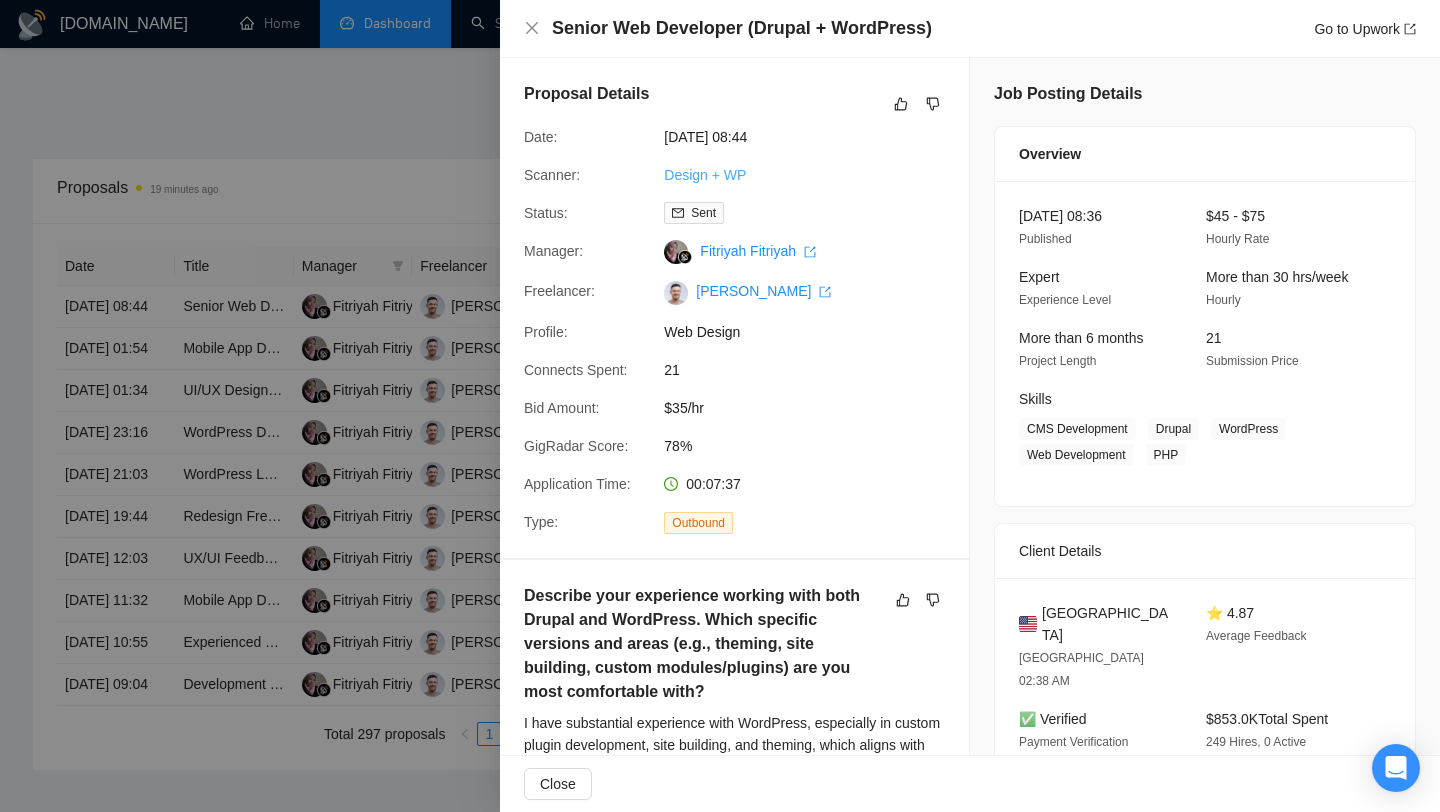 click on "Design + WP" at bounding box center (705, 175) 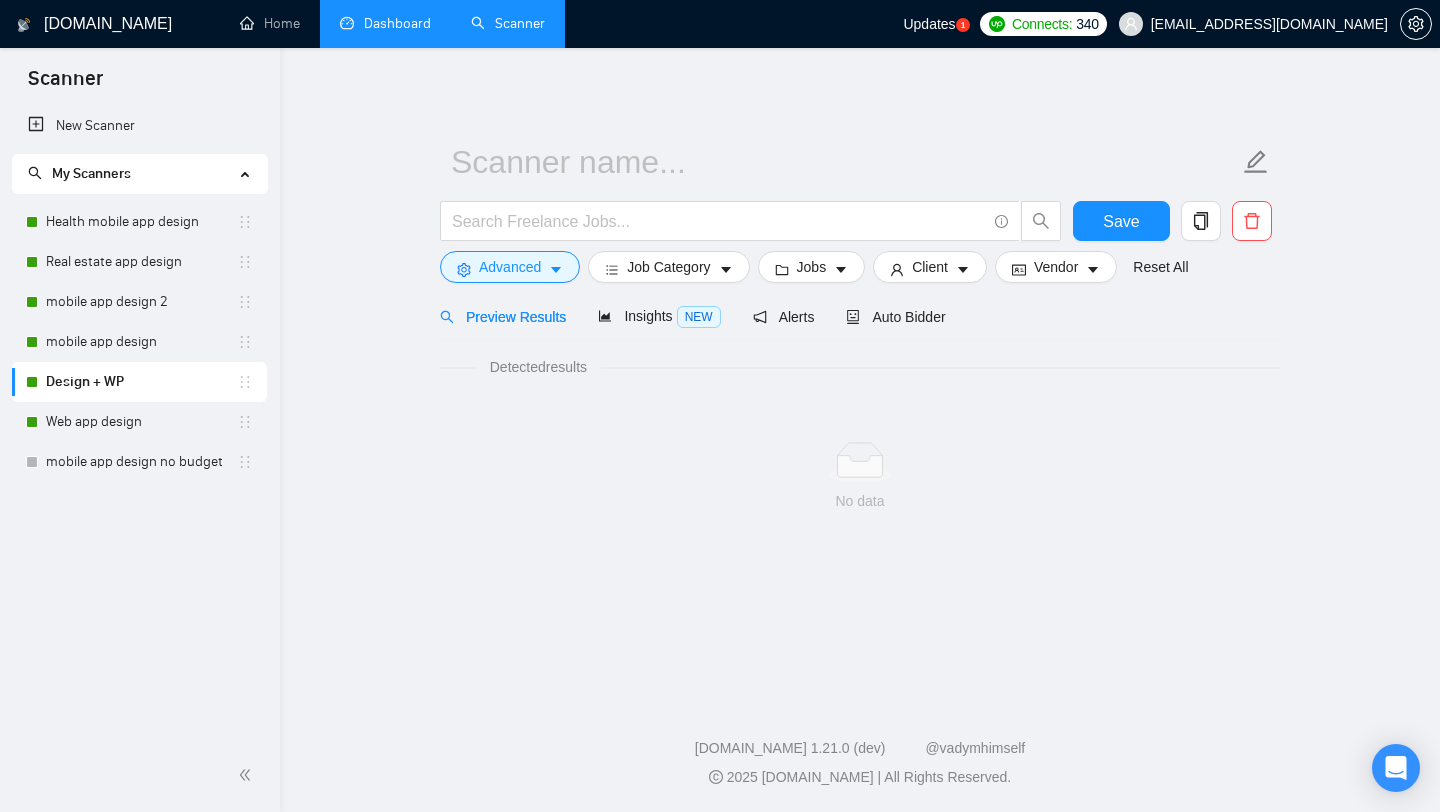 scroll, scrollTop: 0, scrollLeft: 0, axis: both 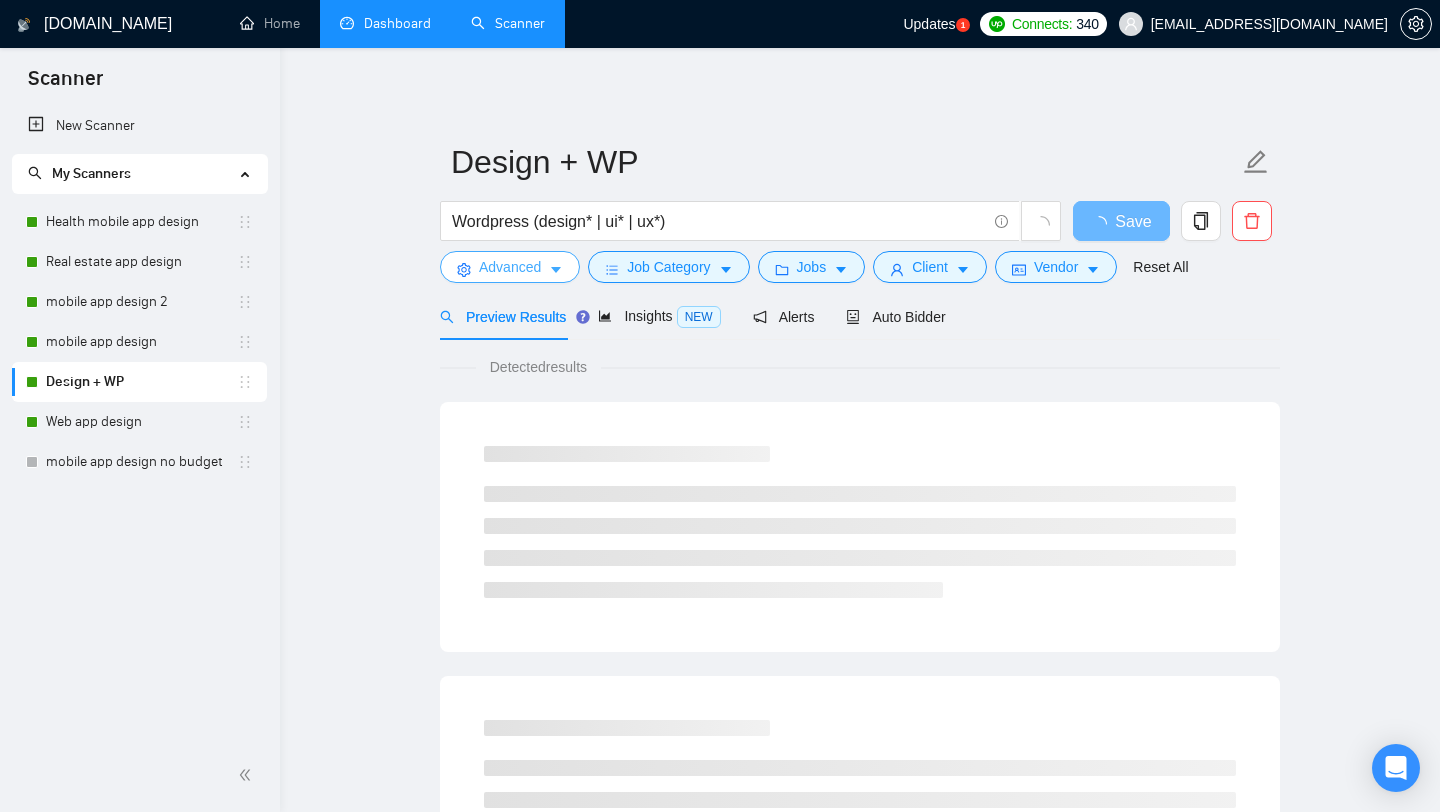 click on "Advanced" at bounding box center [510, 267] 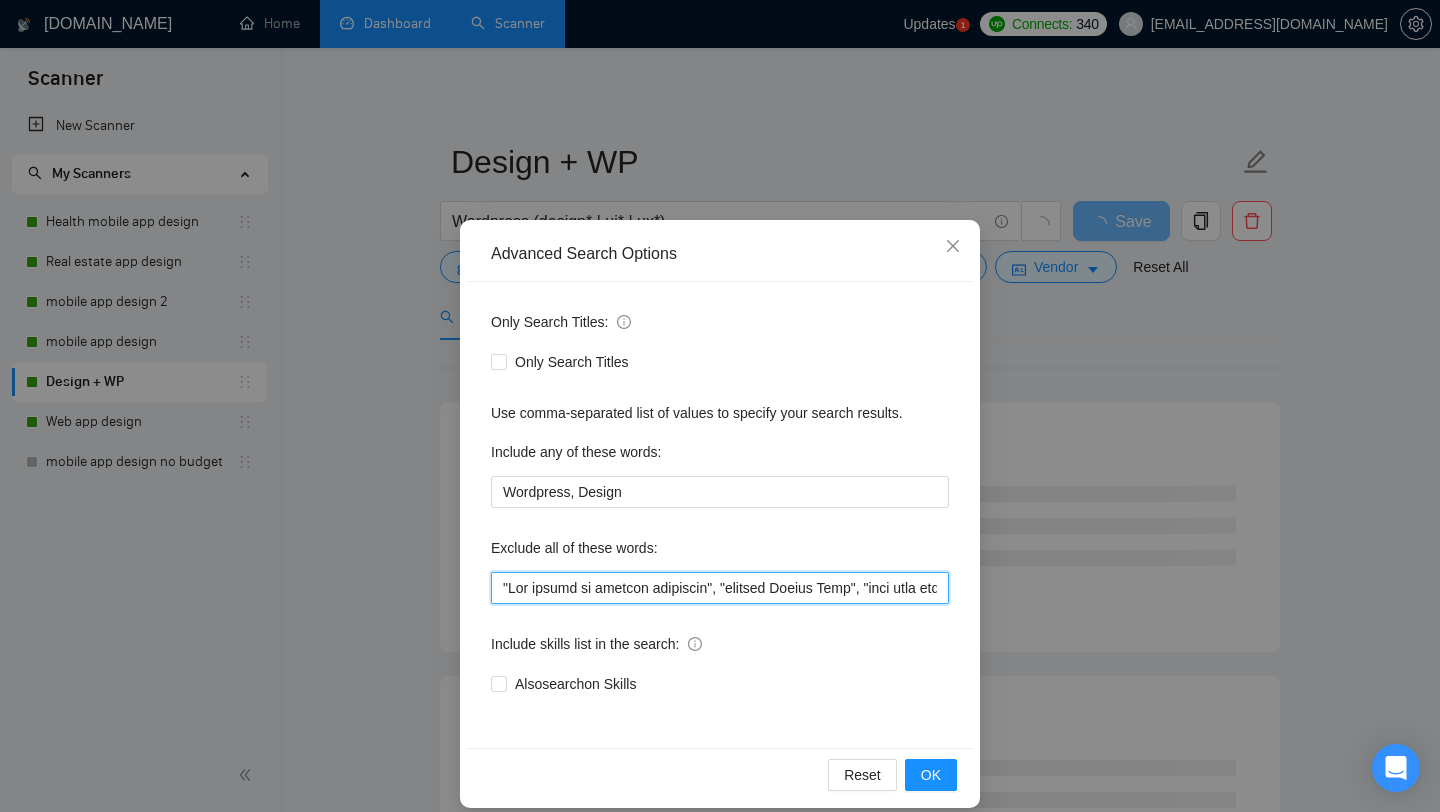 click at bounding box center (720, 588) 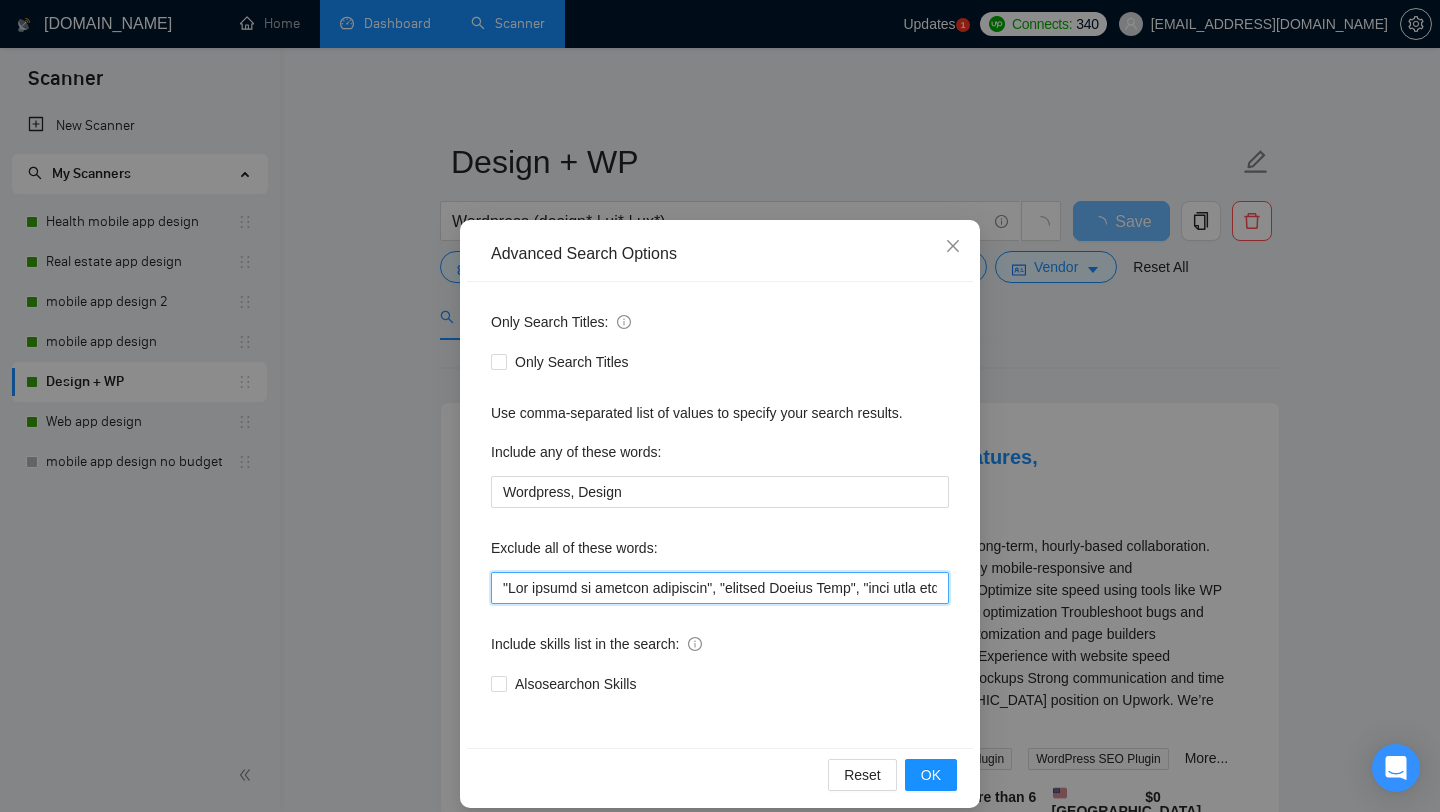 click at bounding box center (720, 588) 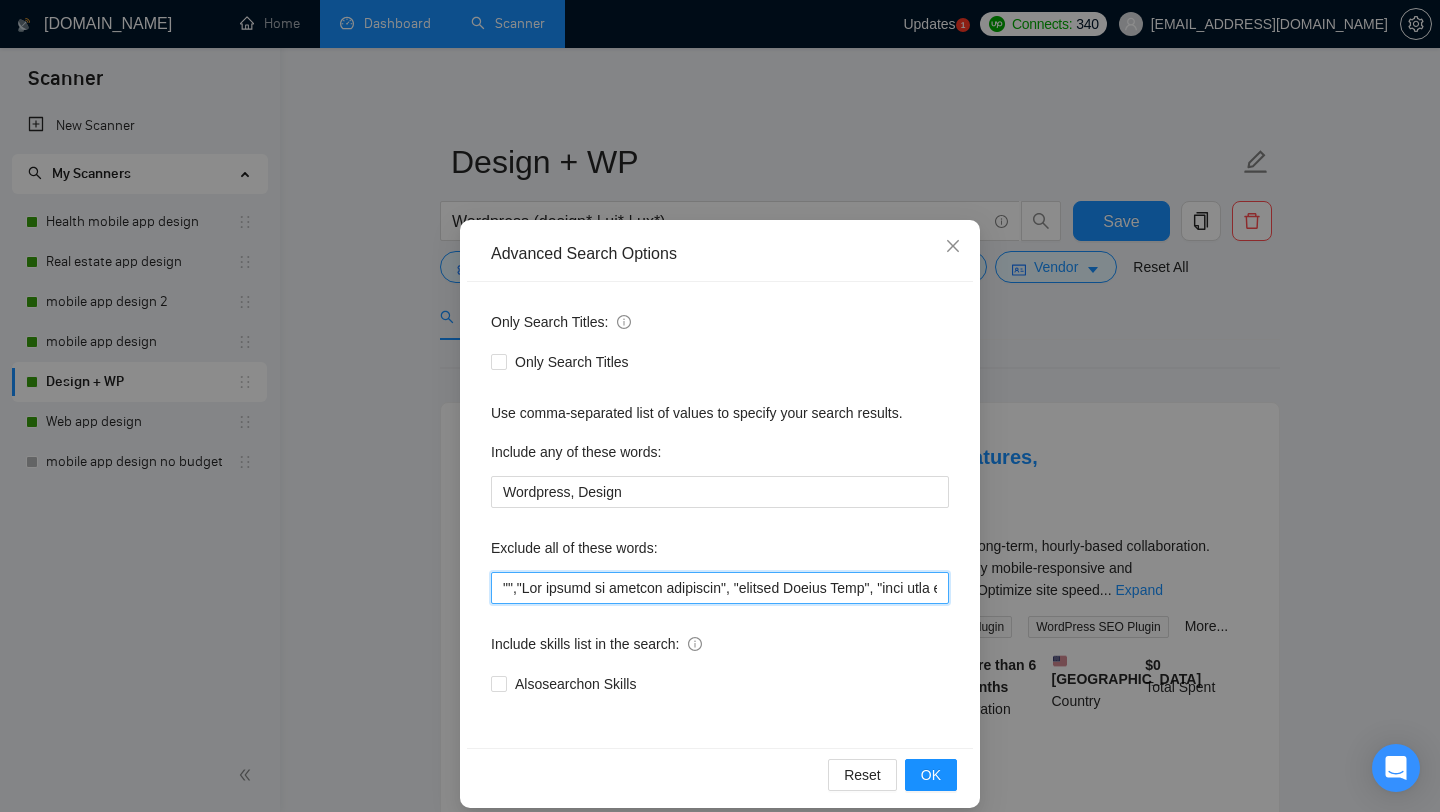 paste on "Work collaboratively with internal teams" 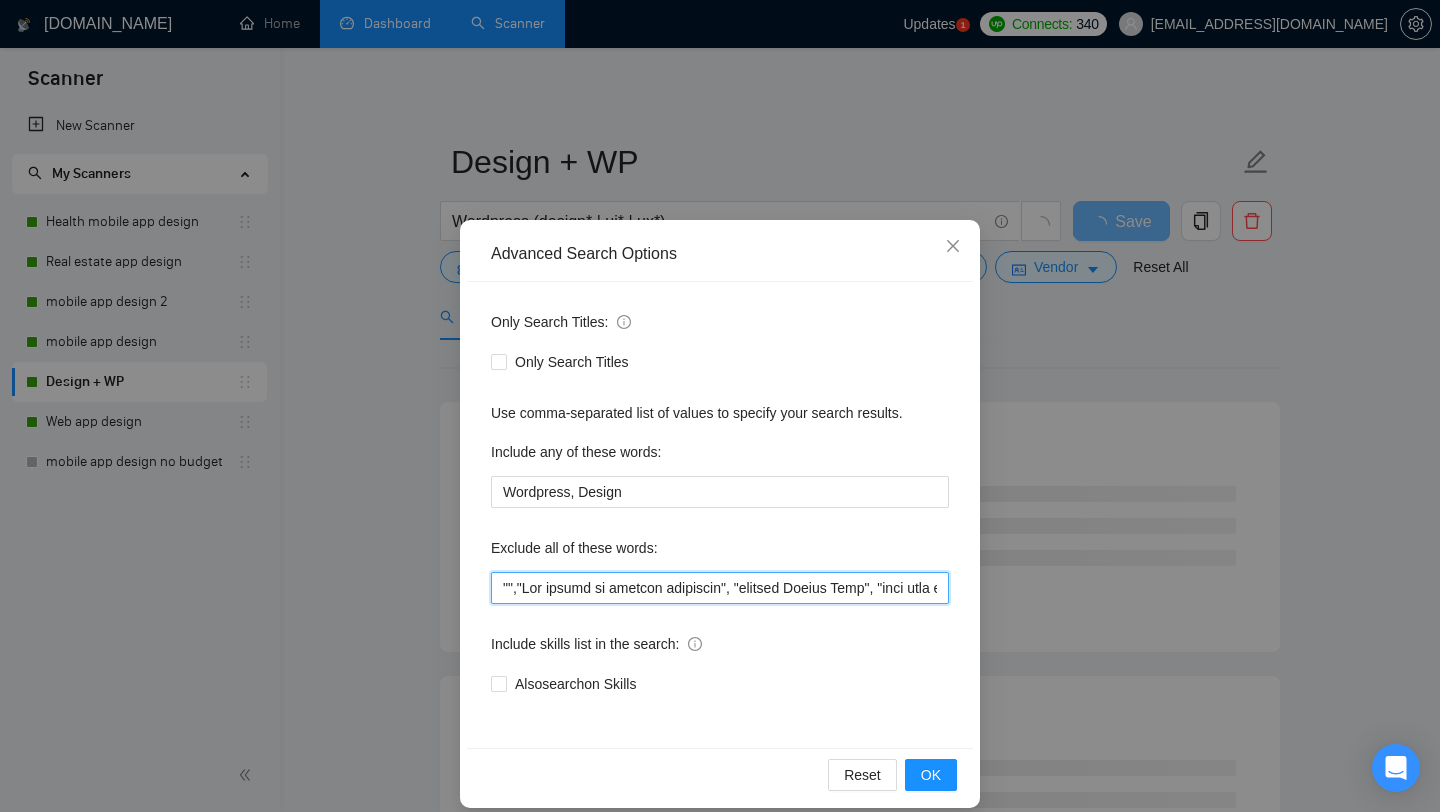 paste on "Work collaboratively with internal teams" 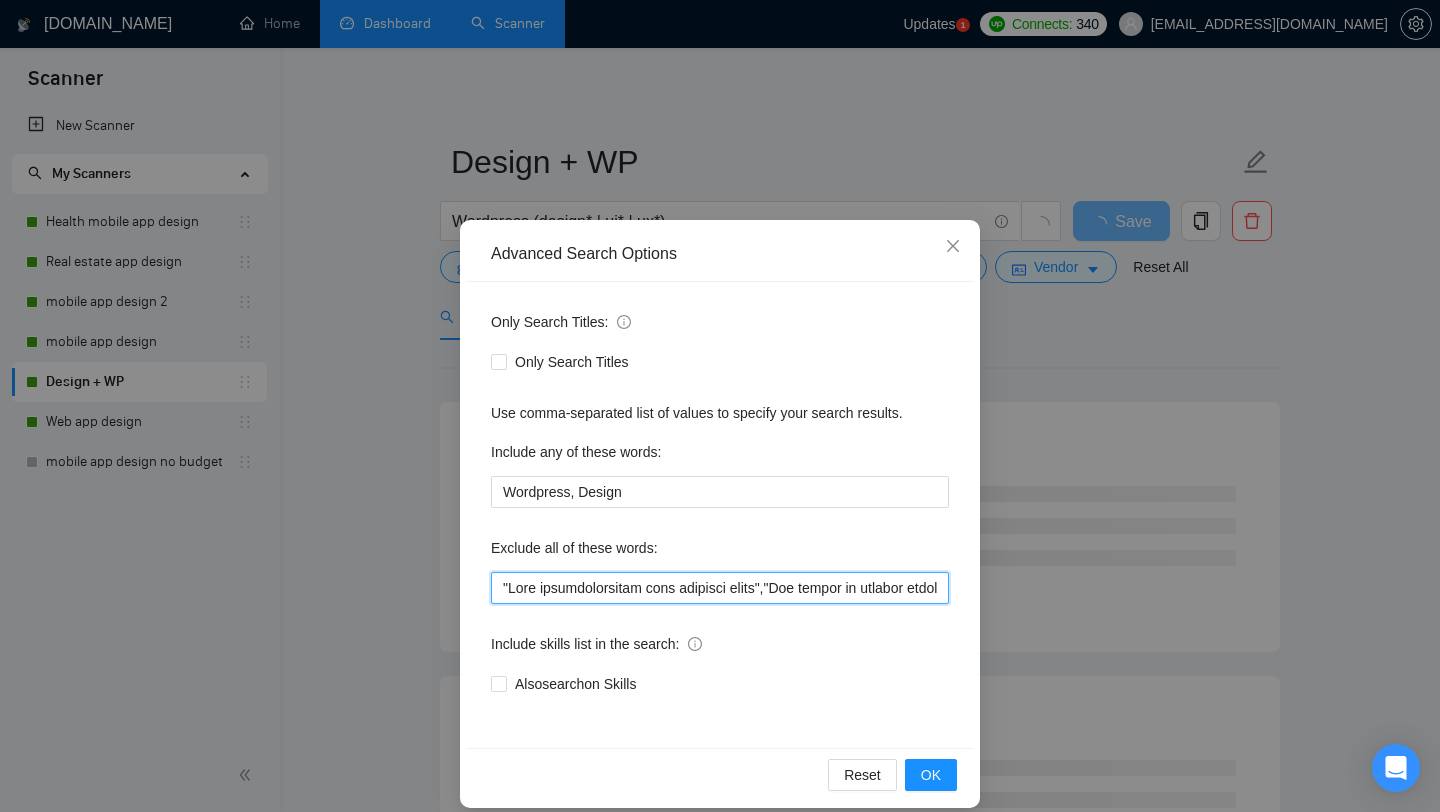 click at bounding box center [720, 588] 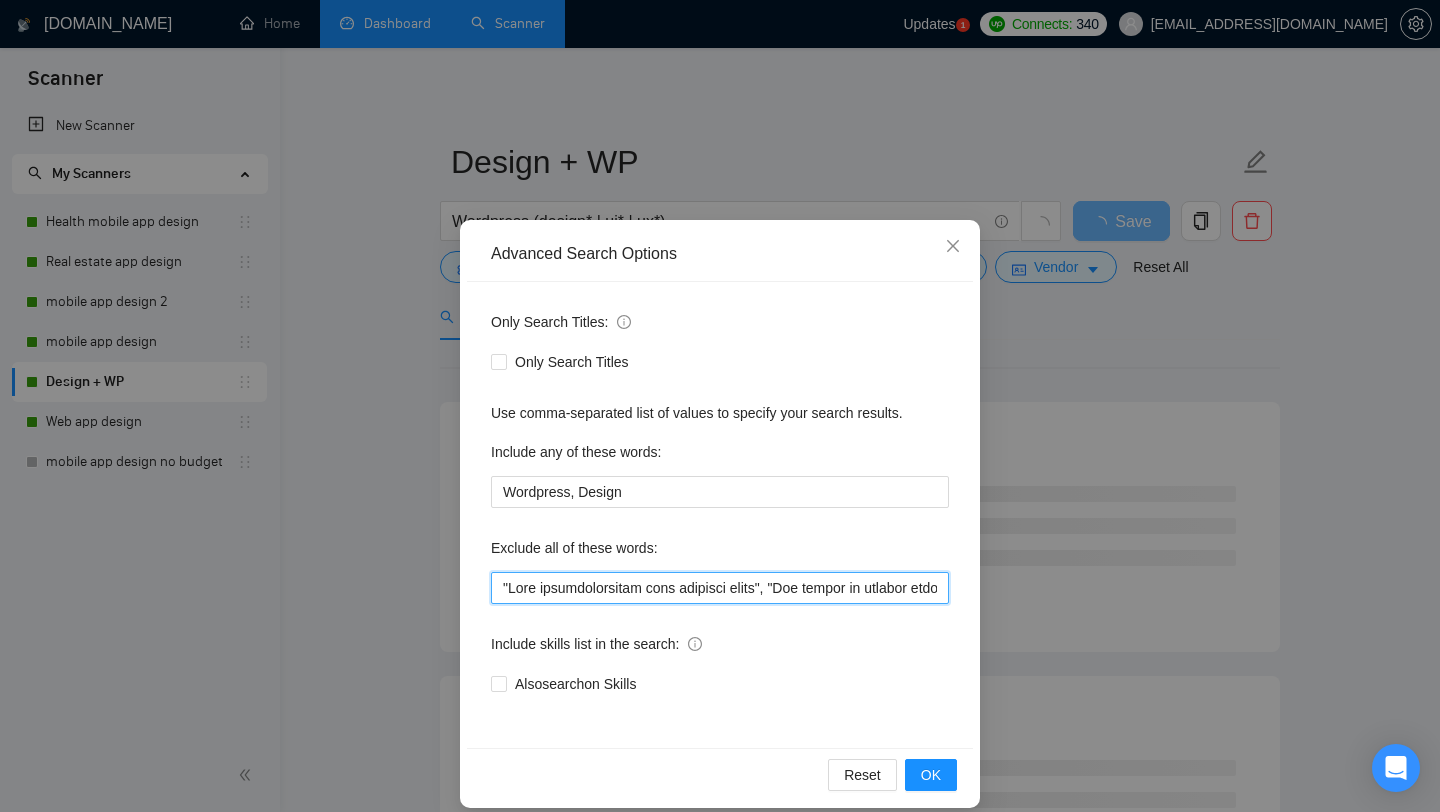 drag, startPoint x: 776, startPoint y: 588, endPoint x: 498, endPoint y: 583, distance: 278.04495 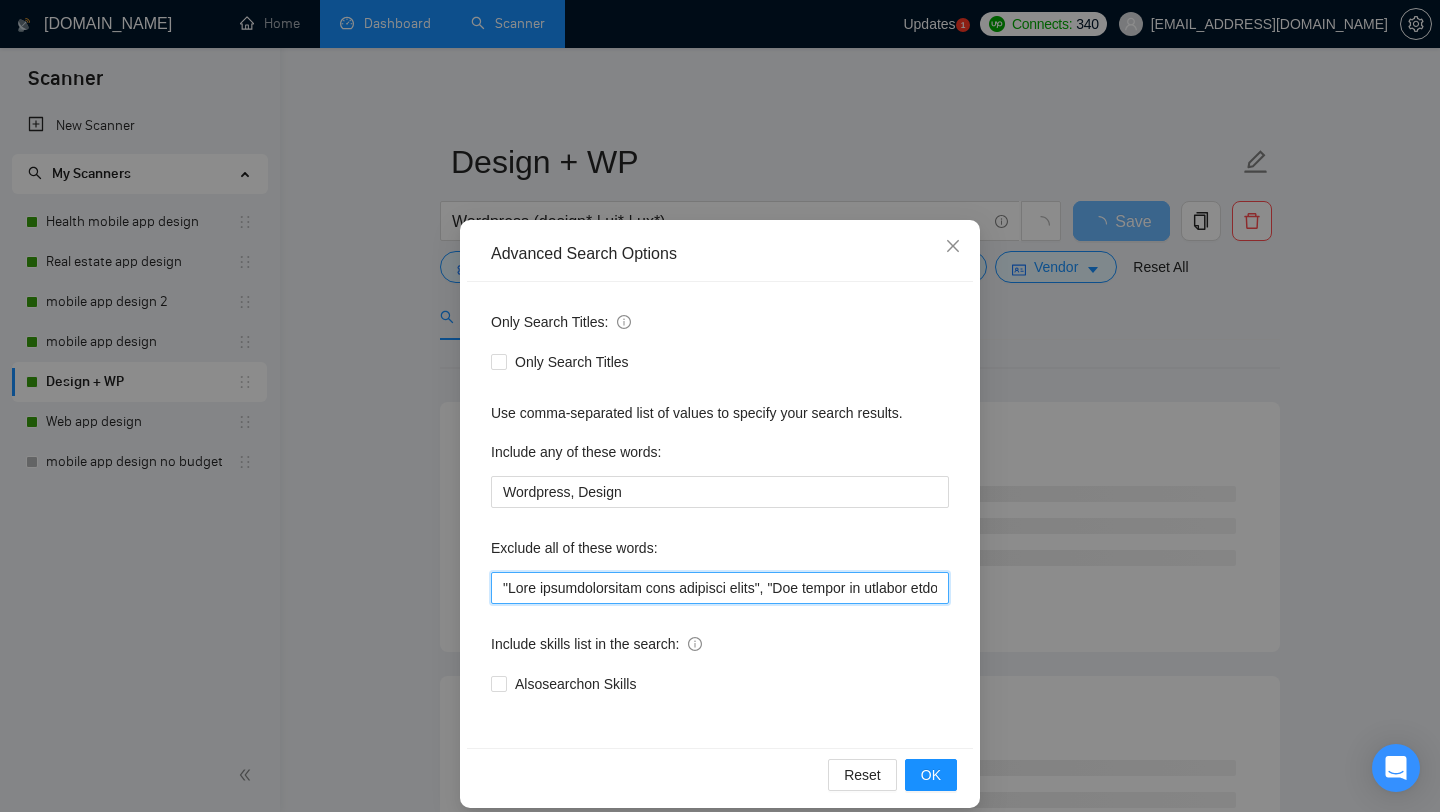 click at bounding box center (720, 588) 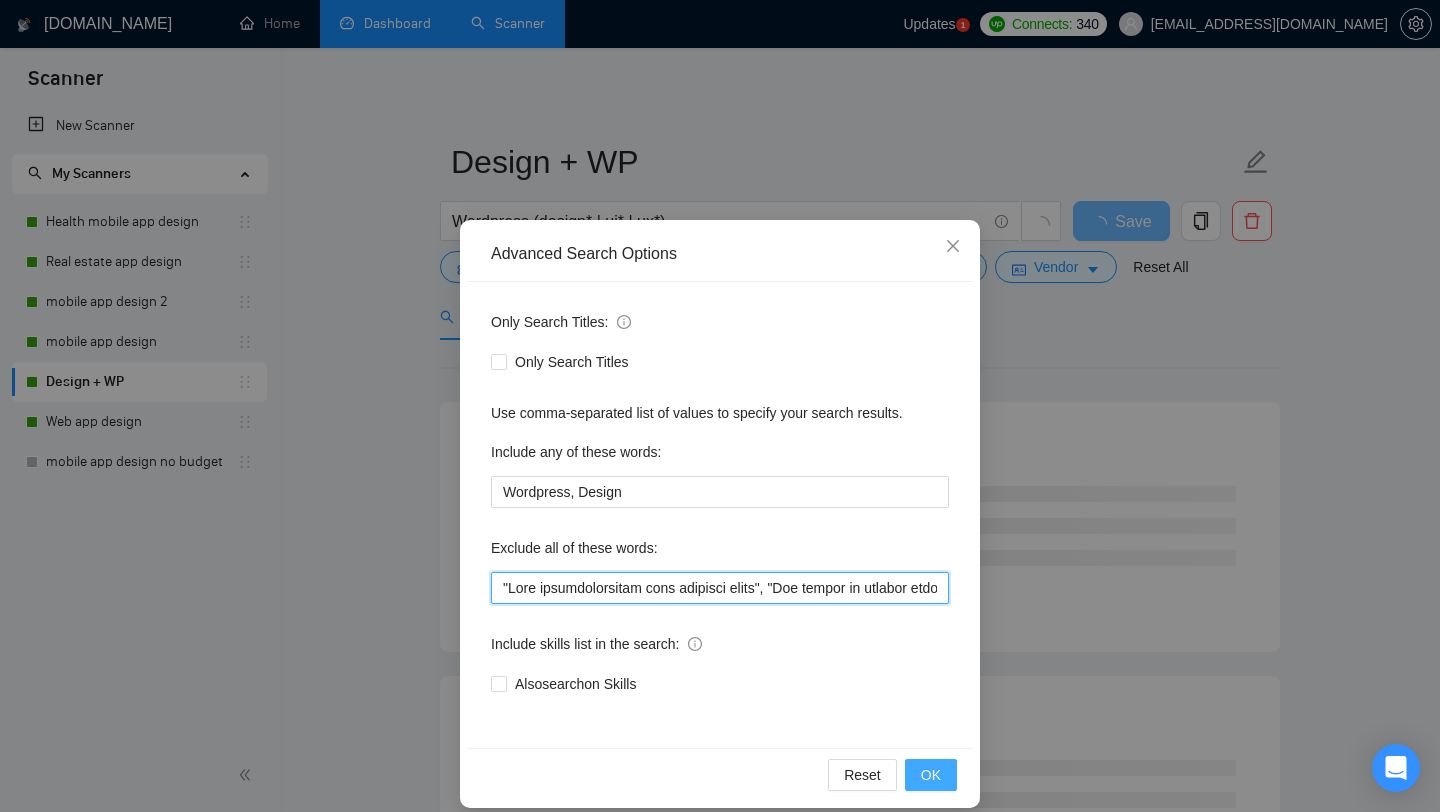 type on ""Work collaboratively with internal teams", "The design is already completed", "ongoing Agency Work", "work with our Web development team", "help fix", "fixing my website", "our provided design", "fluent in German", "fluent in French", Magento, "to assist in finalizing", "developer to help finalize", "Not interested in a Wordpress site", "partner to support", "Need help finalizing", "Optimization Specialist", Framer, OptimizePress, "WordPress Website Enhancement", "See designs here on Figma", "everything is already designed", "already designed", "See designs here", "website already developed", "Website already designed", "Glide app developer", Glide, "Glide developer", IOS, Android, "Flutter developer", Flutter*, swift, SwiftUI, Kotlin, Java, Objective-C, "Collaborate with our design team", "developer to join our team", "Developer to join*", "Fix Bugs", "Bug fix", Content, Avada*, "low budget", "no agencies", *Freelancers only*, "$20/hour", "$25/hour", "$10/hour", "$15/hour", "fluent in German", "developer..." 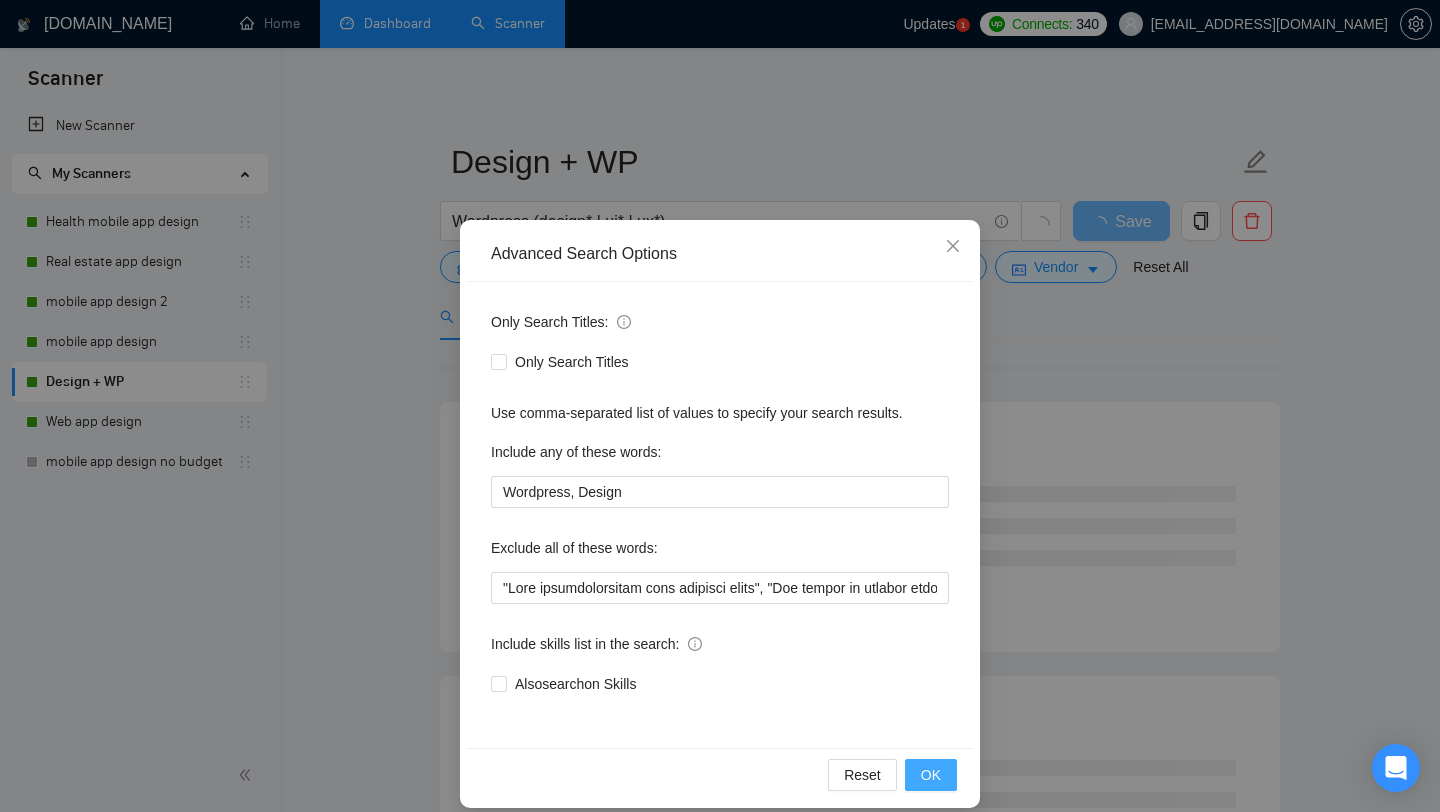 click on "OK" at bounding box center (931, 775) 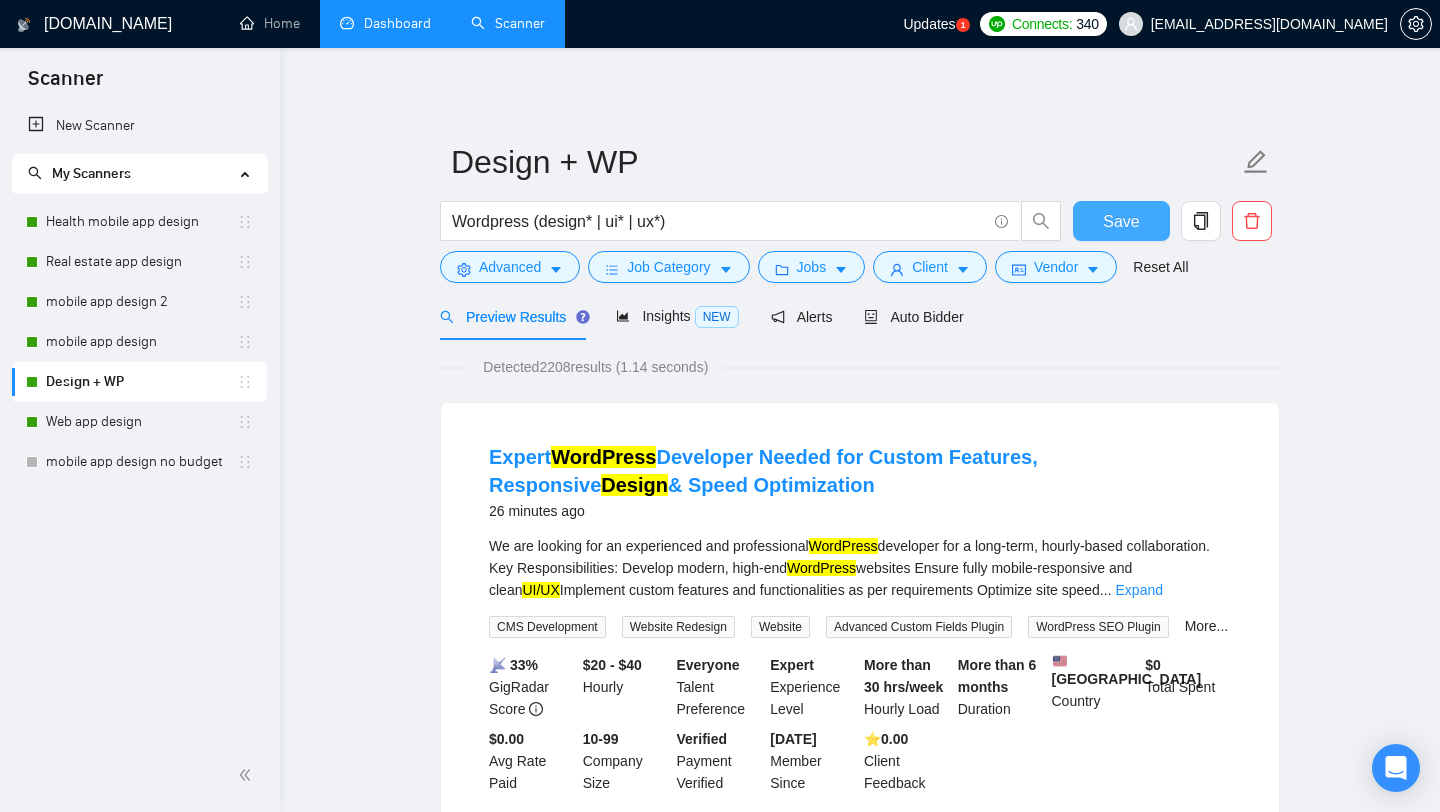 click on "Save" at bounding box center [1121, 221] 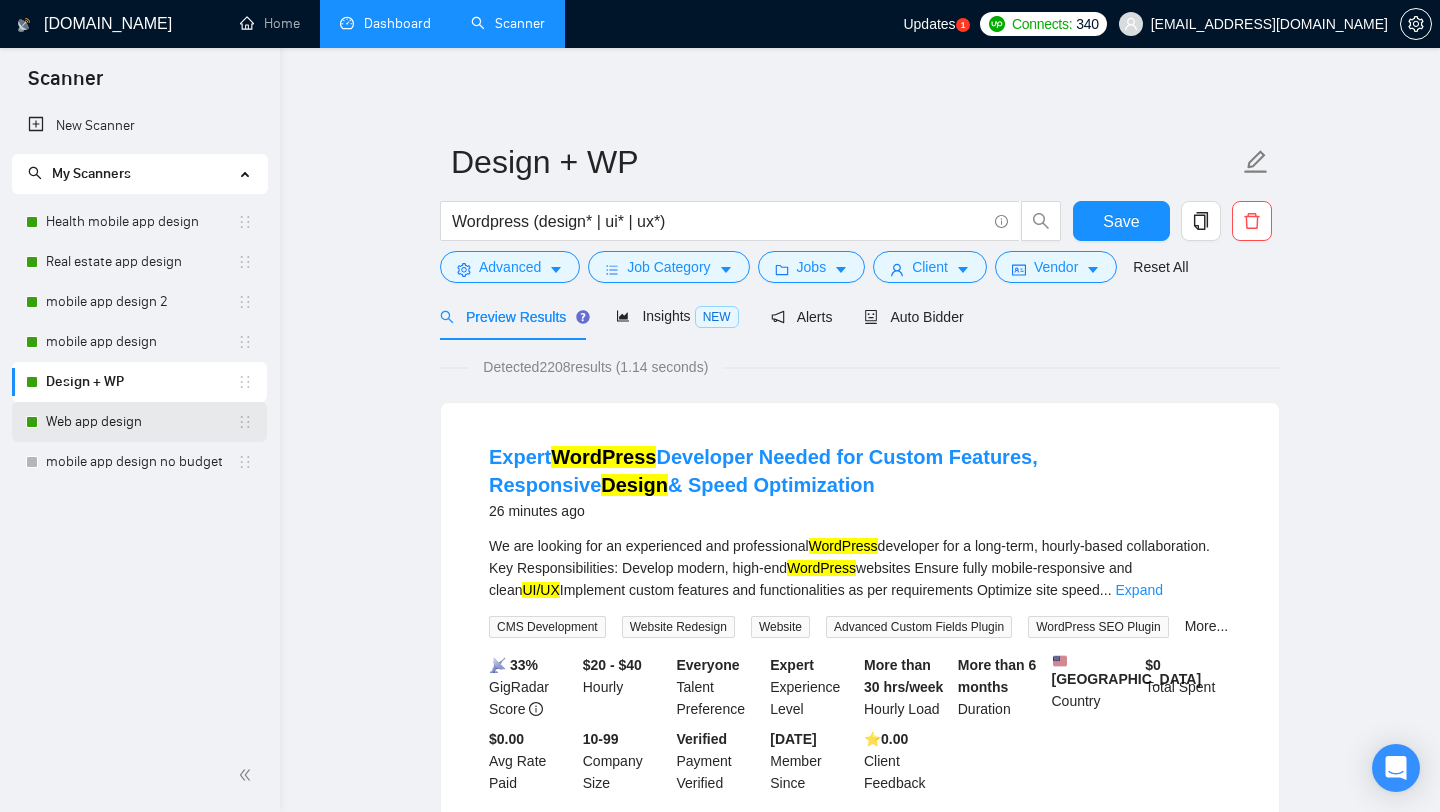click on "Web app design" at bounding box center [141, 422] 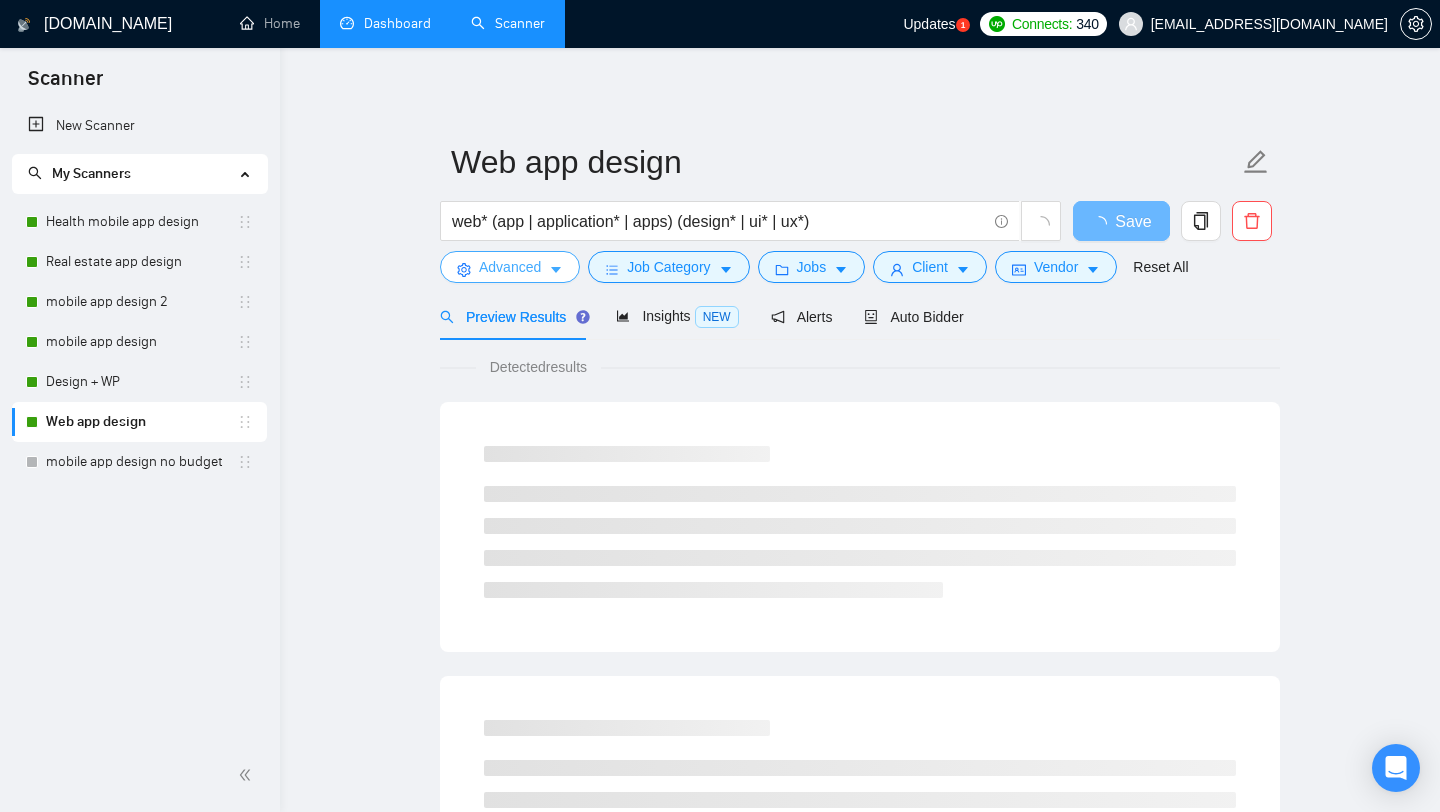 click on "Advanced" at bounding box center [510, 267] 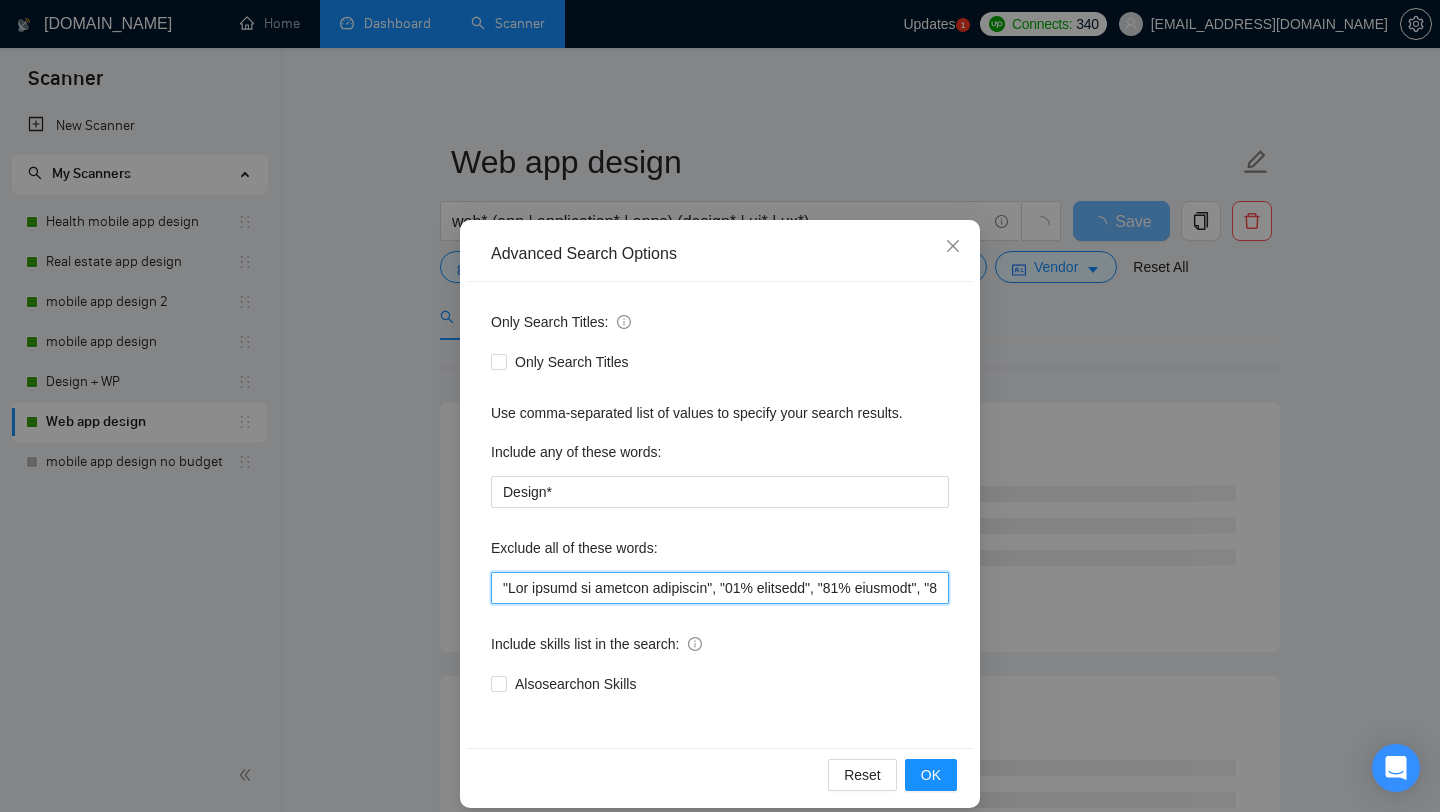 click at bounding box center (720, 588) 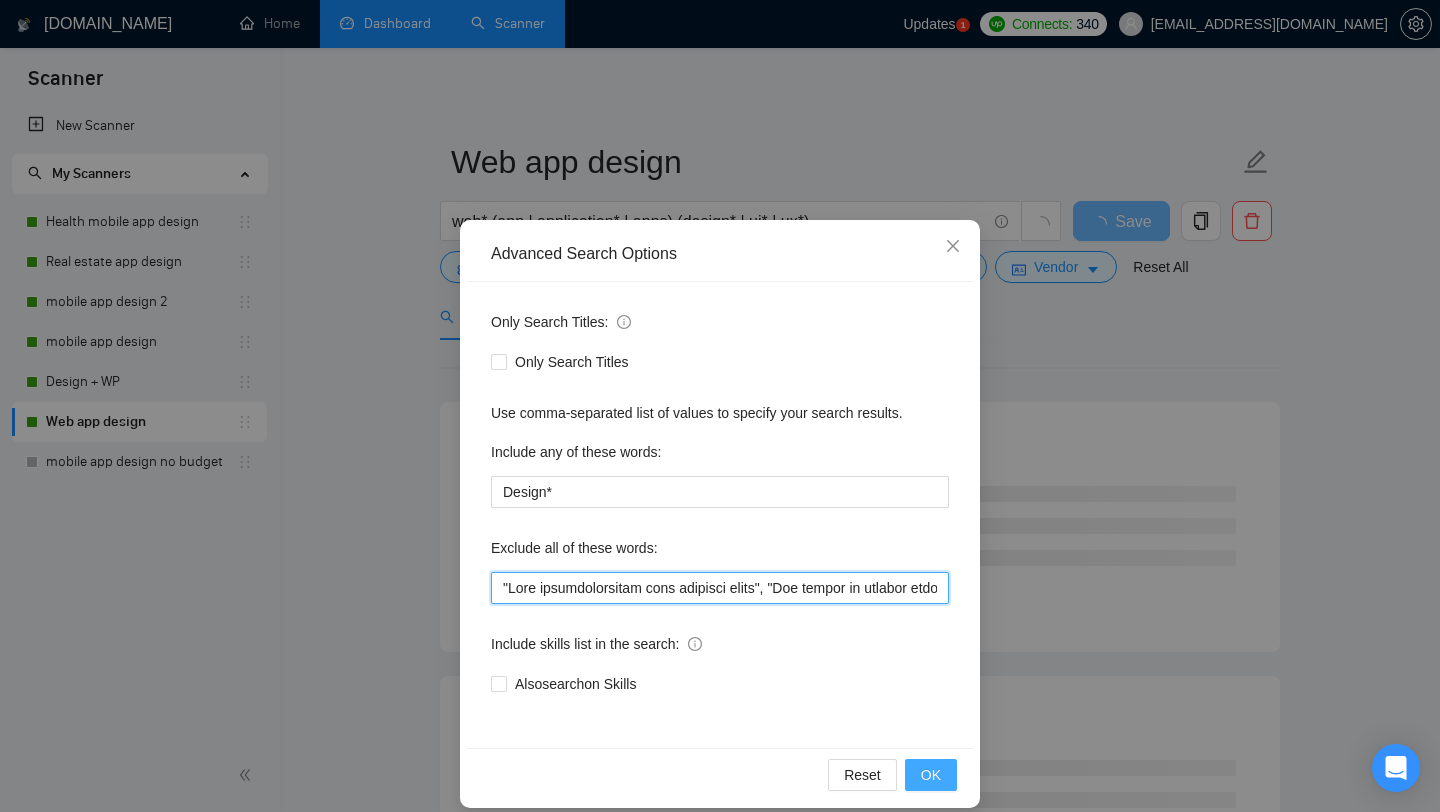 type on ""Work collaboratively with internal teams", "The design is already completed", "80% complete", "90% complete", "85% complete", "have built 90%", "have built 80%", "have built 85%", "platform modifications", BigCommerce, Blazor, Kajabi, Wix*, health, wellness, fitness, "real estate", Framer, "See designs here on Figma", "See designs here", "App Already Designed", "Web app already designed", "Glide app developer", Glide, "Glide developer", IOS, Android, "Flutter developer", Flutter*, swift, SwiftUI, Kotlin, Java, Objective-C, "Collaborate with our design team", "I need a developer", "I need a skilled developer", "developer to join our team", "Developer to join*", "Fix Bugs", Content, Avada*, "low budget", "no agencies", *Freelancers only*, “We are looking for a skilled mobile developer", "$20/hour", "$25/hour", "$10/hour", "$15/hour", “ongoing Agency Work", "work with our Web development team", "help fix", "fixing my website", "our provided design", "fluent in German", "fluent in French", “to assist in final..." 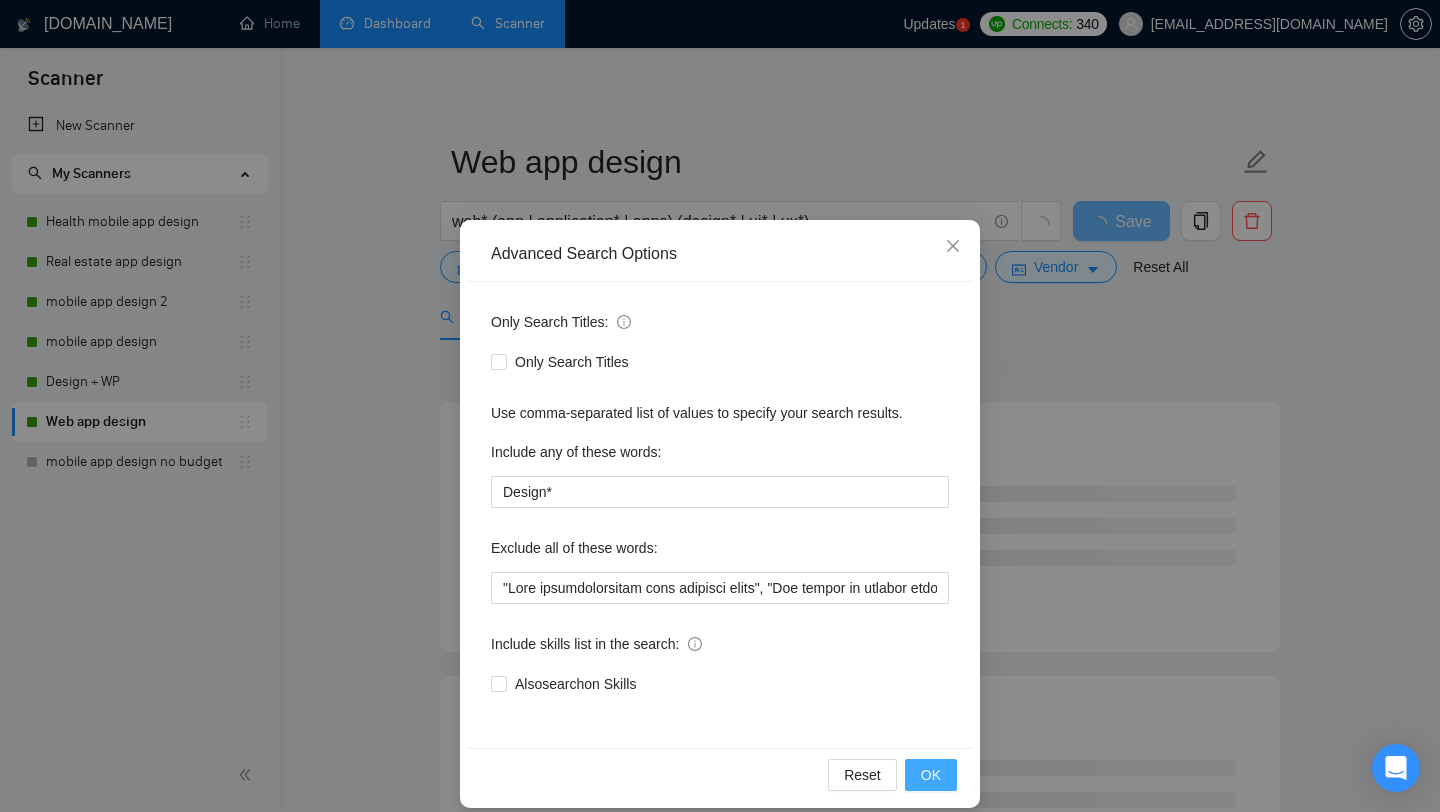 click on "OK" at bounding box center [931, 775] 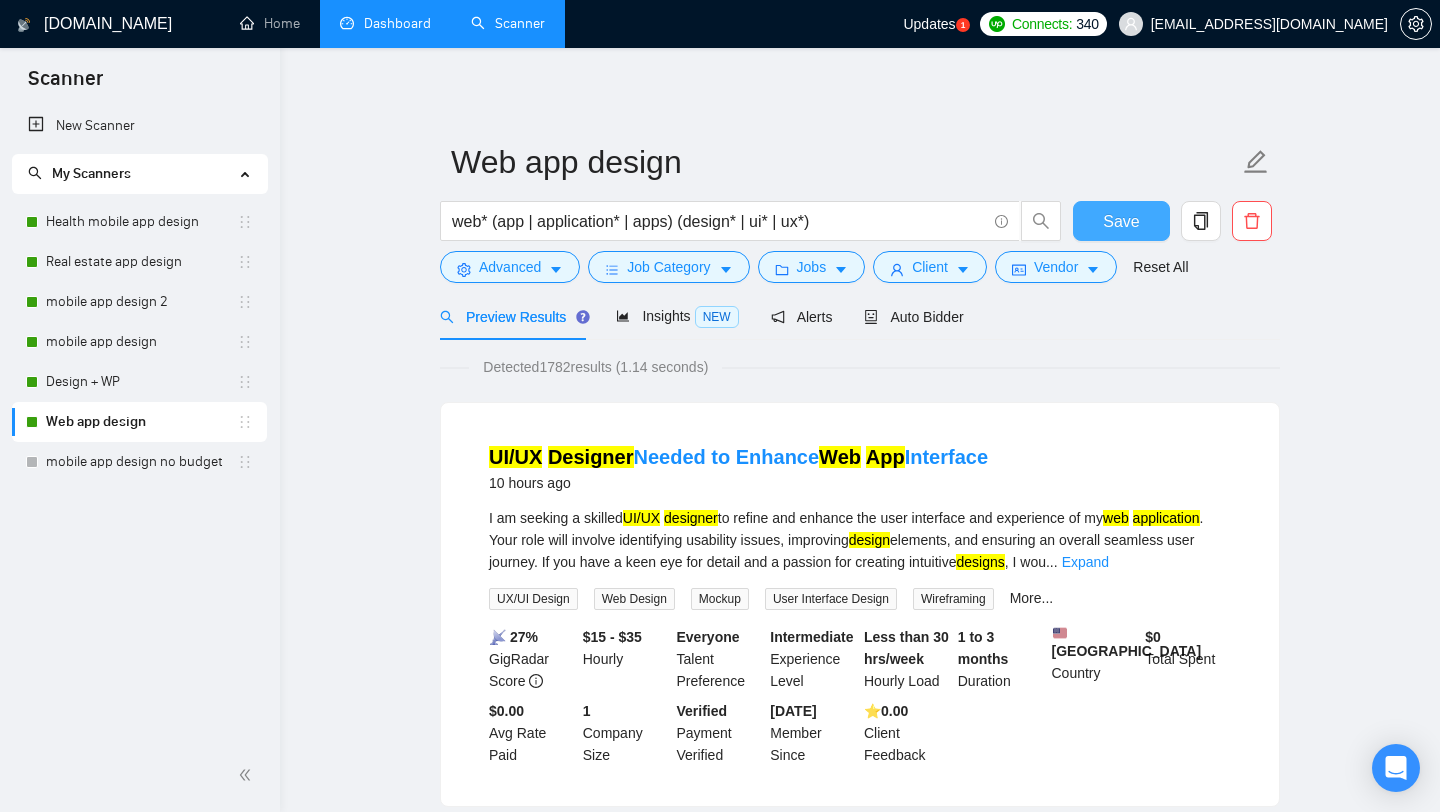 click on "Save" at bounding box center (1121, 221) 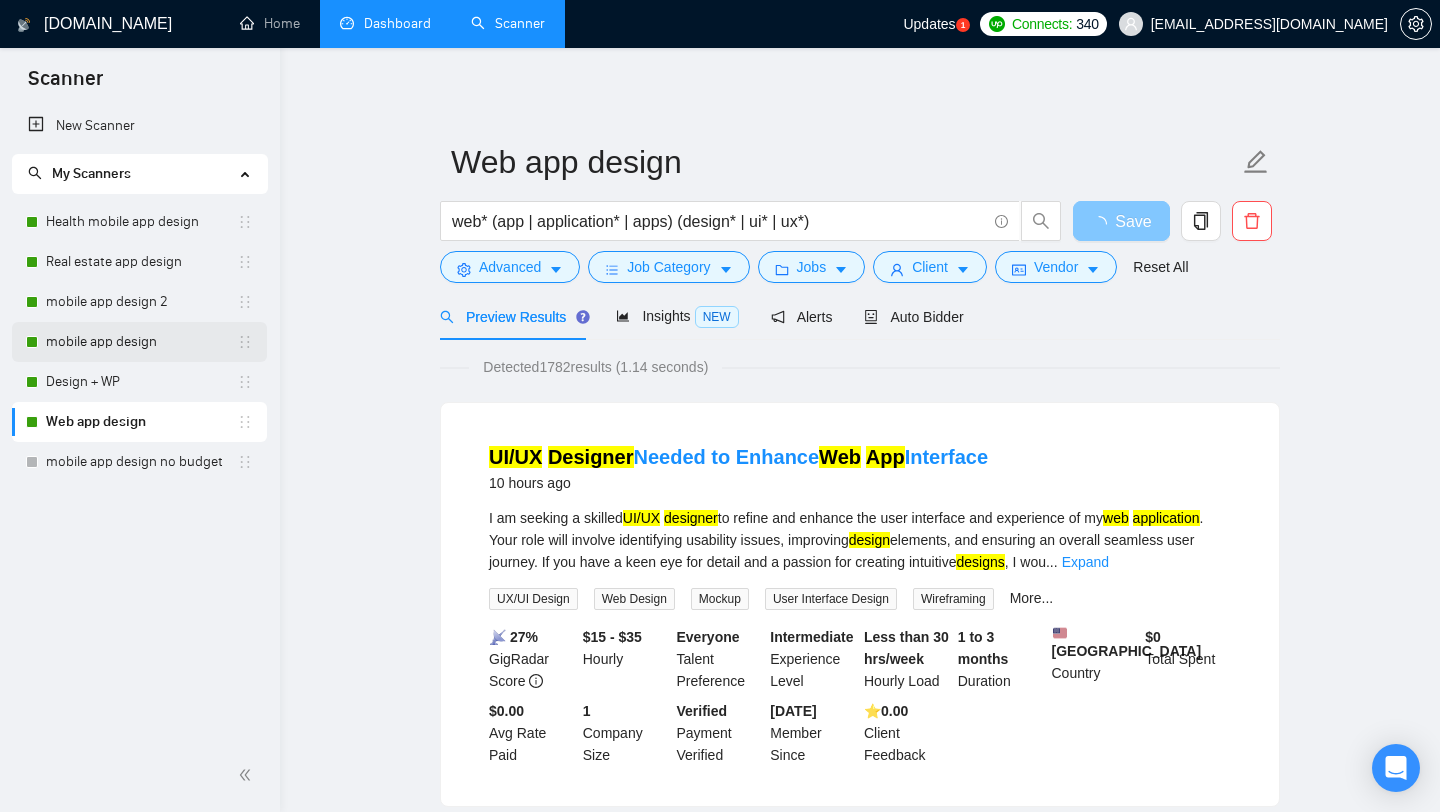 click on "mobile app design" at bounding box center [141, 342] 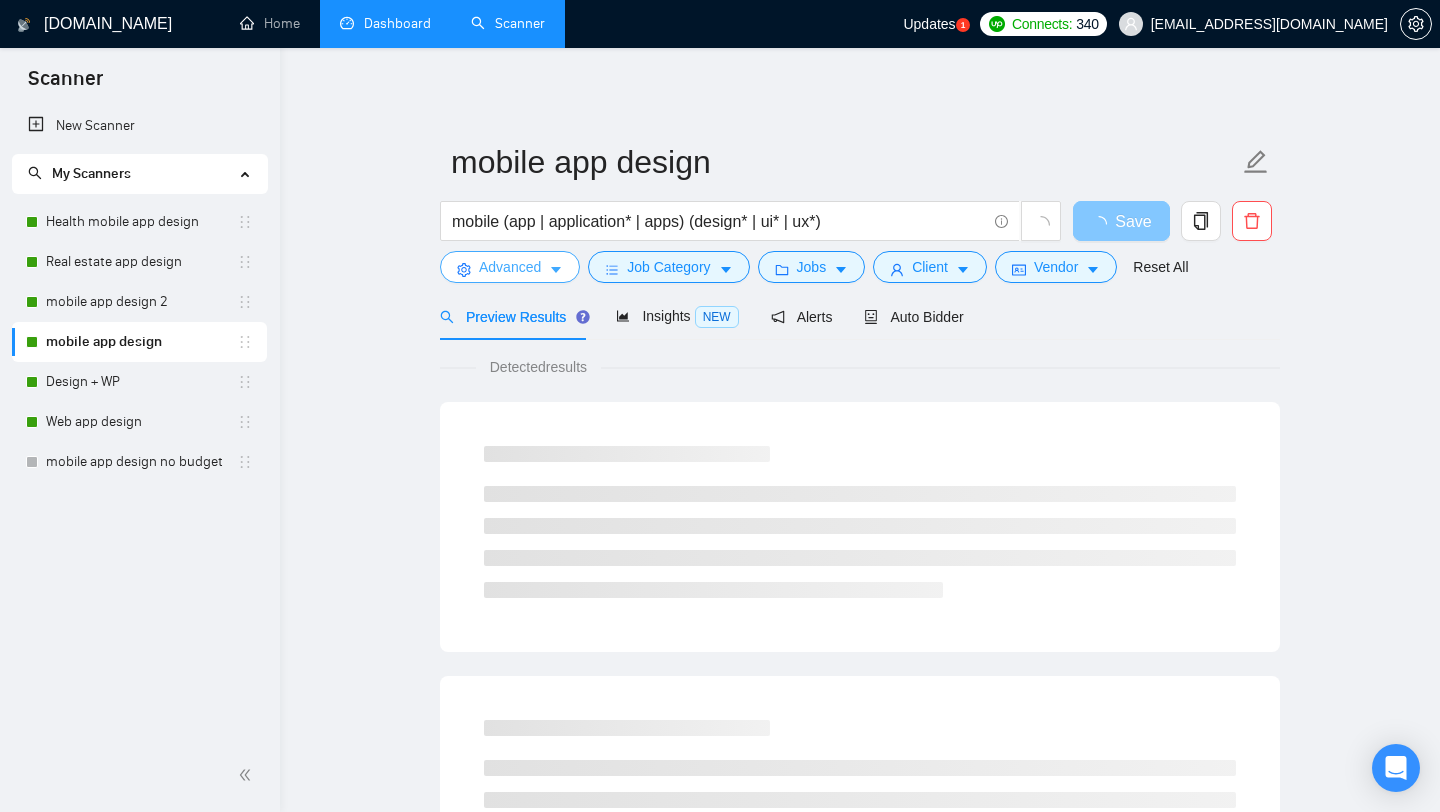 click on "Advanced" at bounding box center (510, 267) 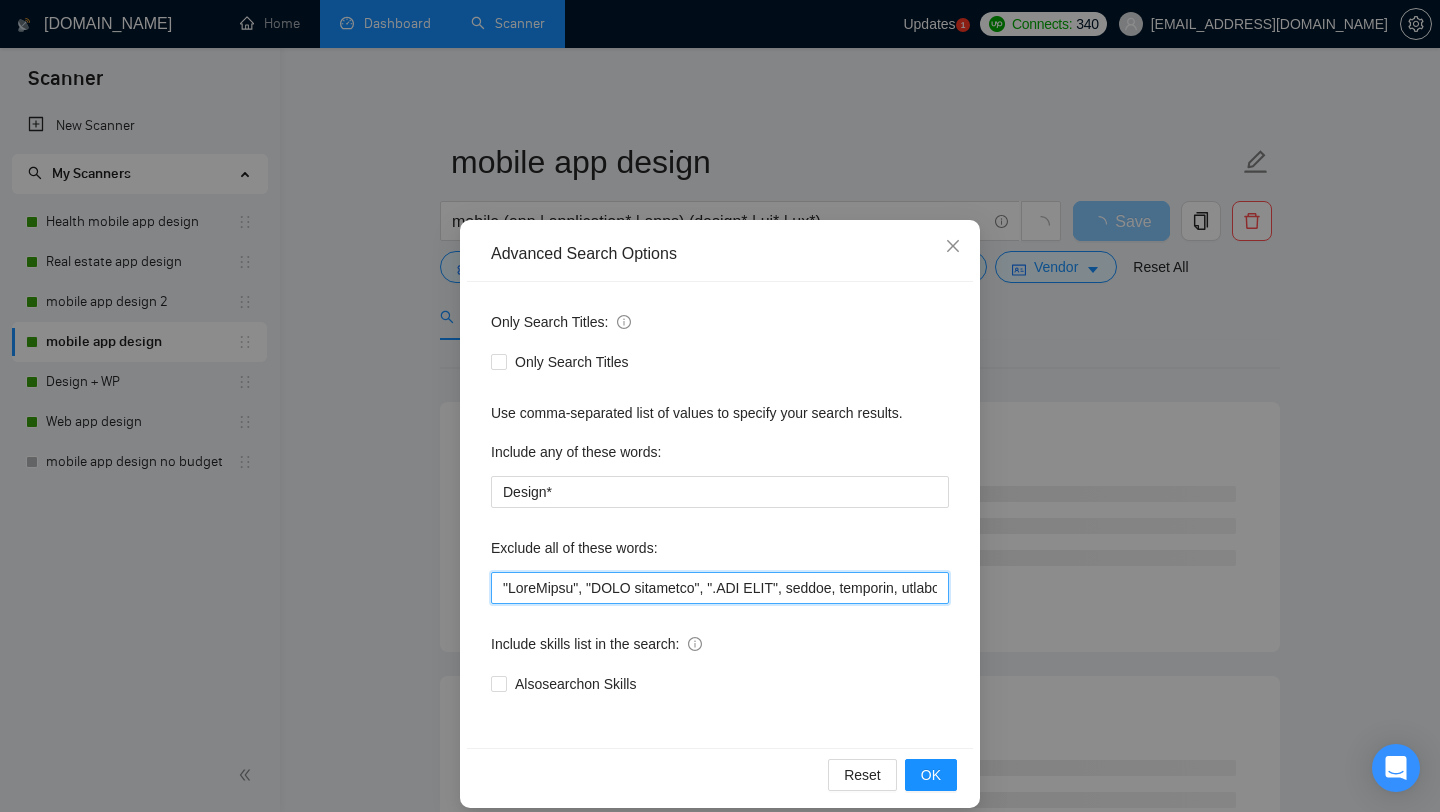 click at bounding box center (720, 588) 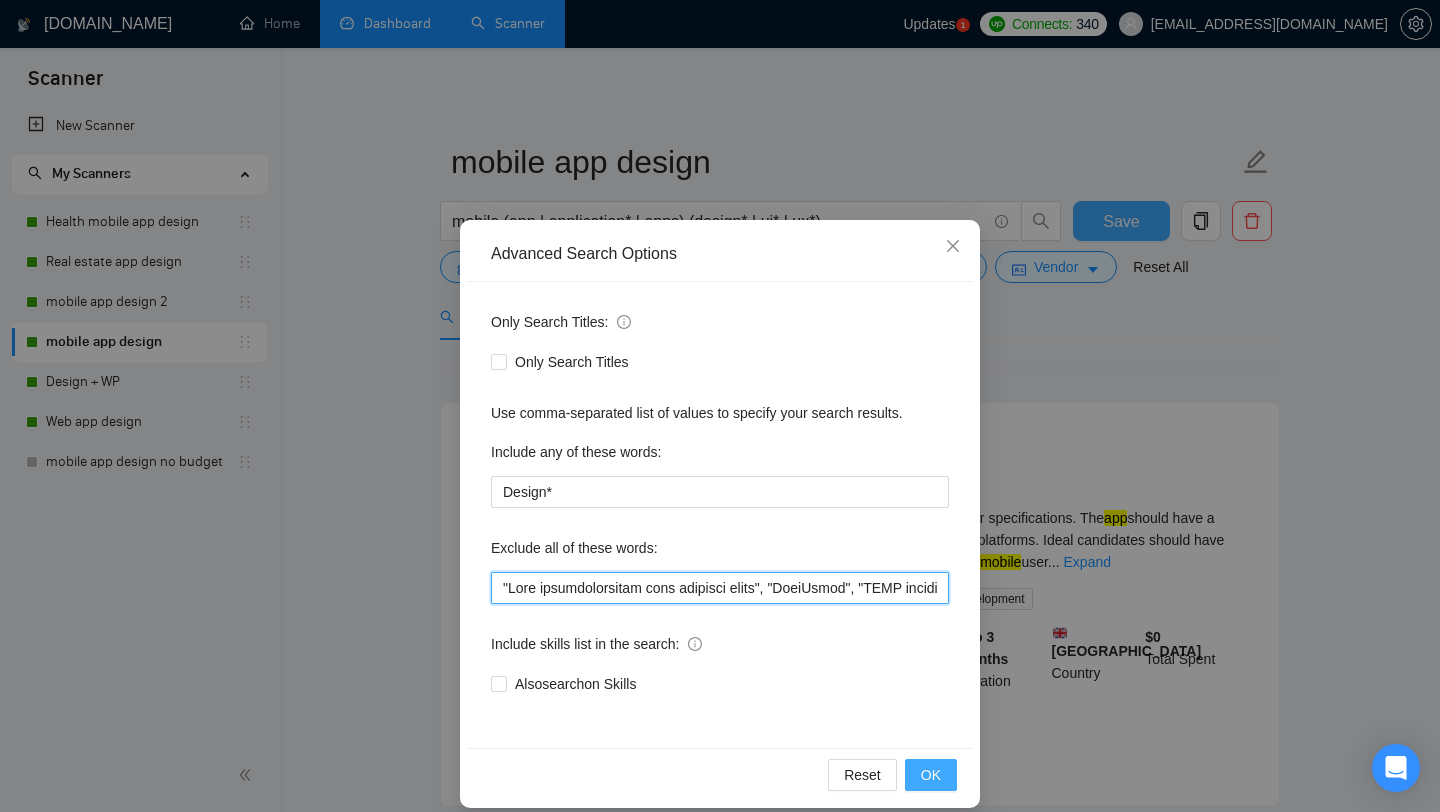 type on ""Work collaboratively with internal teams", "WordPress", "MAUI framework", ".NET MAUI", health, wellness, fitness, Flutter*, "FlutterFlow developer", "Flutter developer", swift, SwiftUI, Kotlin, Java, Objective-C, "Collaborate with our design team", "The design is already completed", "We are looking for a skilled mobile developer", "developer to join our team", "Website Development", "Fix Bugs", Content, "web app", Avada*, "web application", "low budget", "no agencies", Framer, *Freelancers only*, Wix*, “Mobile Game Developer", "$20/hour", "$25/hour", "$10/hour", "$15/hour", “ongoing Agency Work", "work with our Web development team", "help fix", "fixing my website", "our provided design", "fluent in German", "fluent in French", “to assist in finalizing", "developer to help finalize", "partner to support", "Need help finalizing", "See designs here on Figma", "everything is already designed", "already designed", "See designs here", "website already developed", "Website already designed", "Developer to join"..." 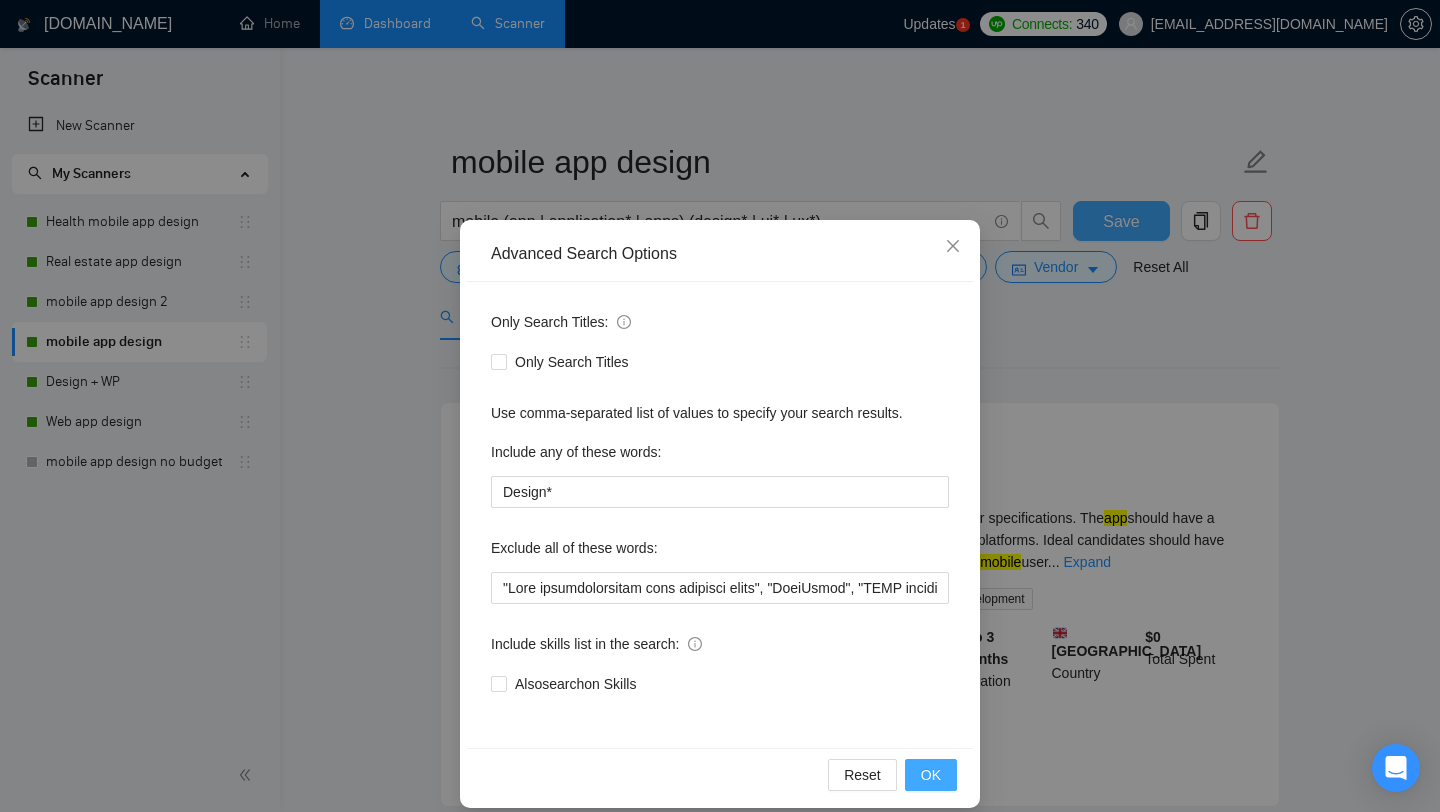 click on "OK" at bounding box center (931, 775) 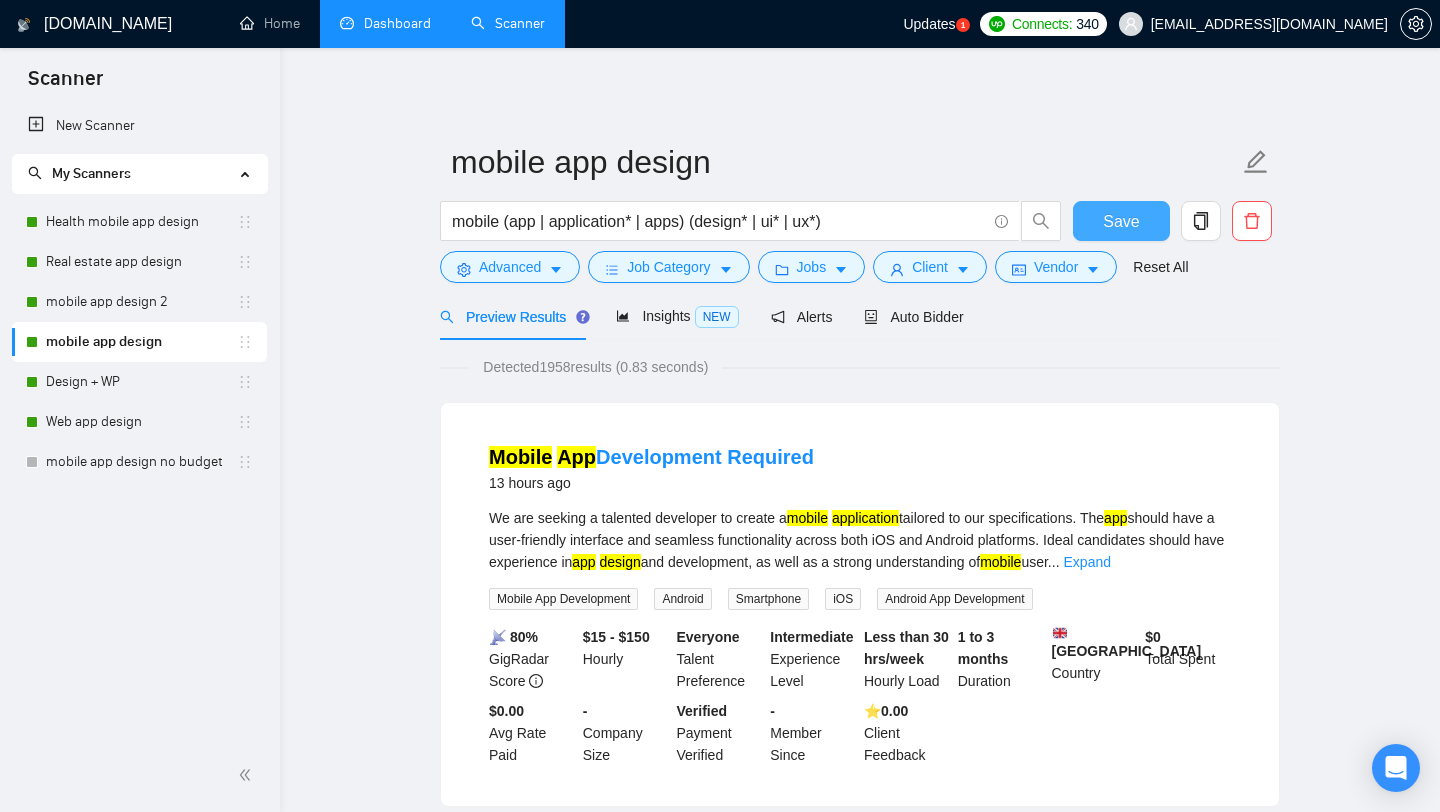 click on "Save" at bounding box center [1121, 221] 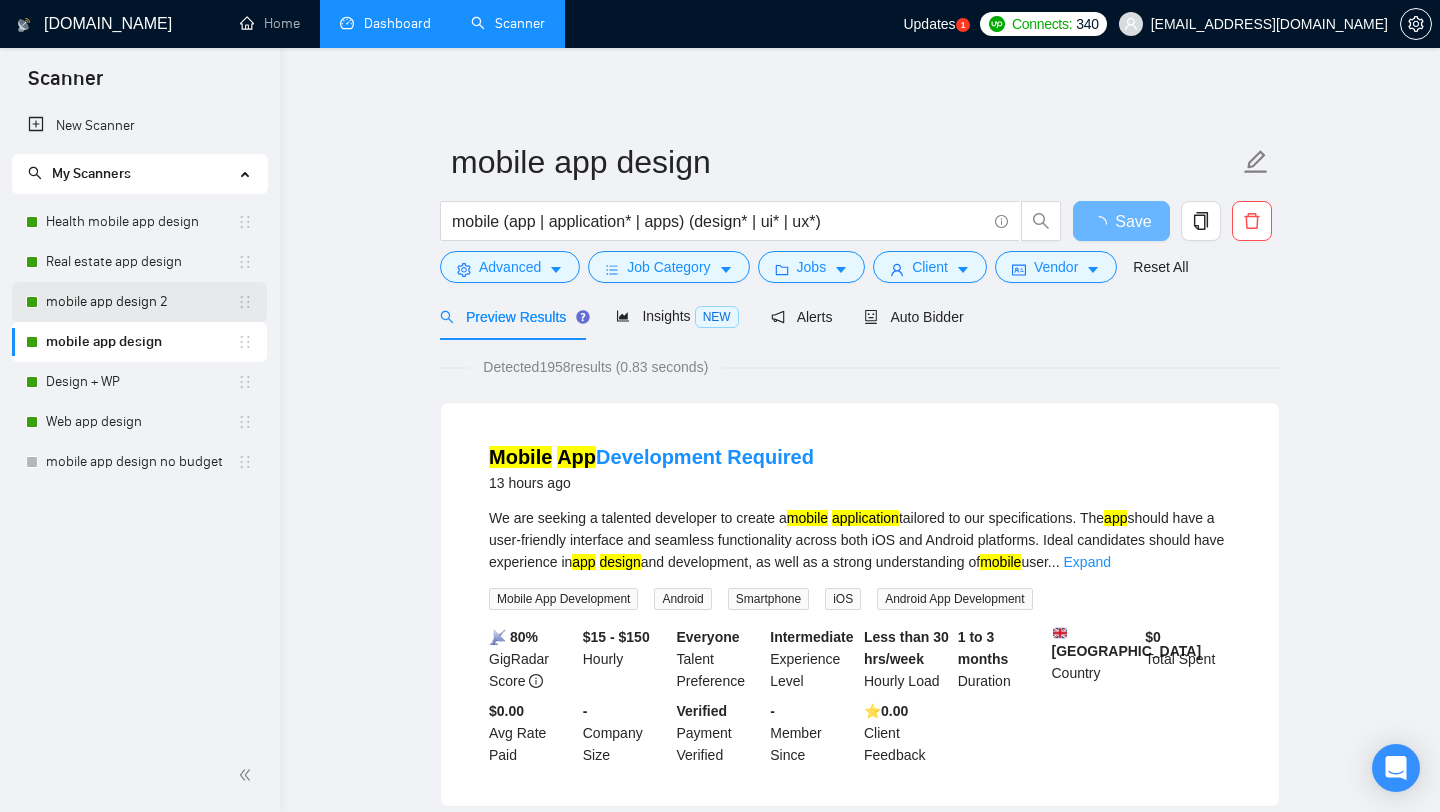 click on "mobile app design 2" at bounding box center [141, 302] 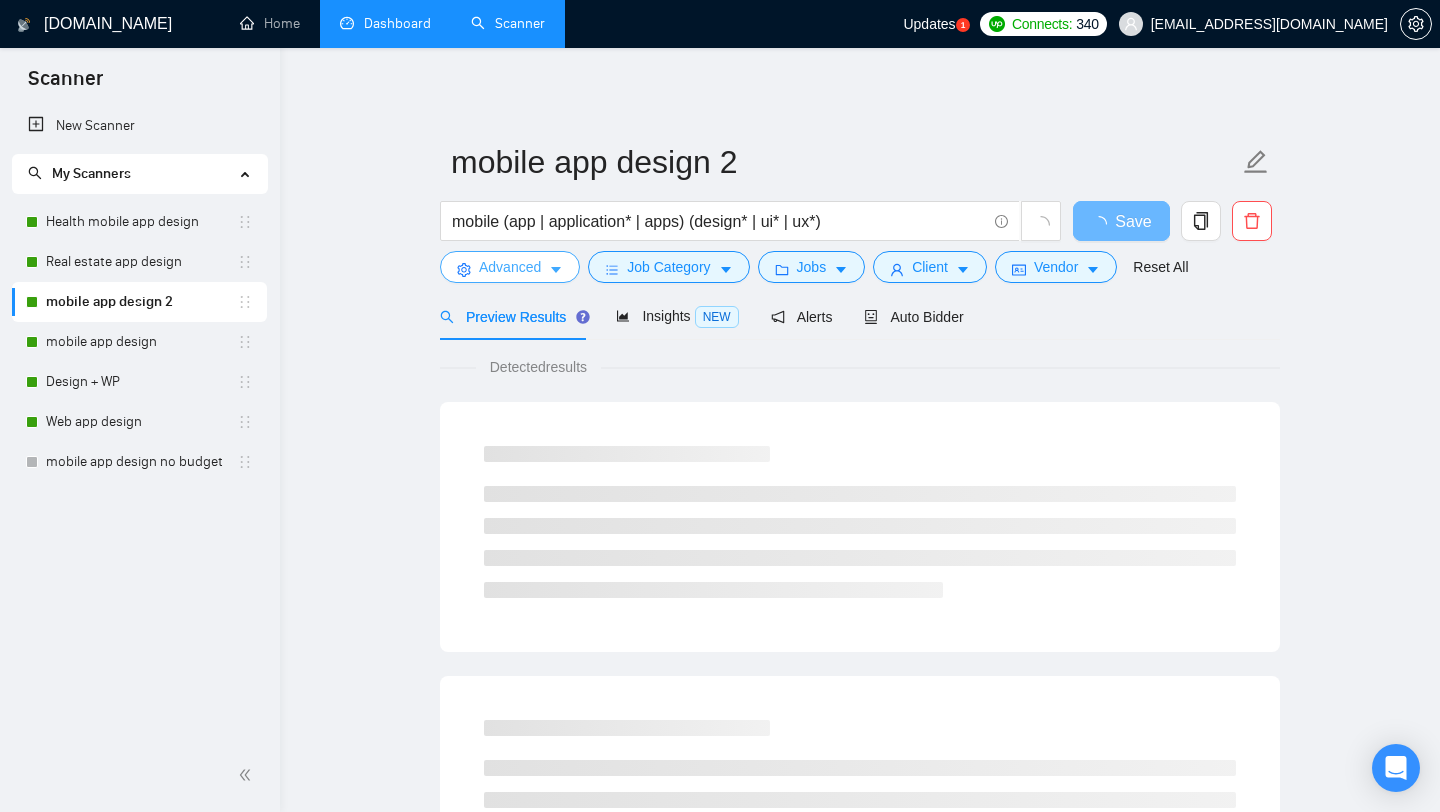 click on "Advanced" at bounding box center (510, 267) 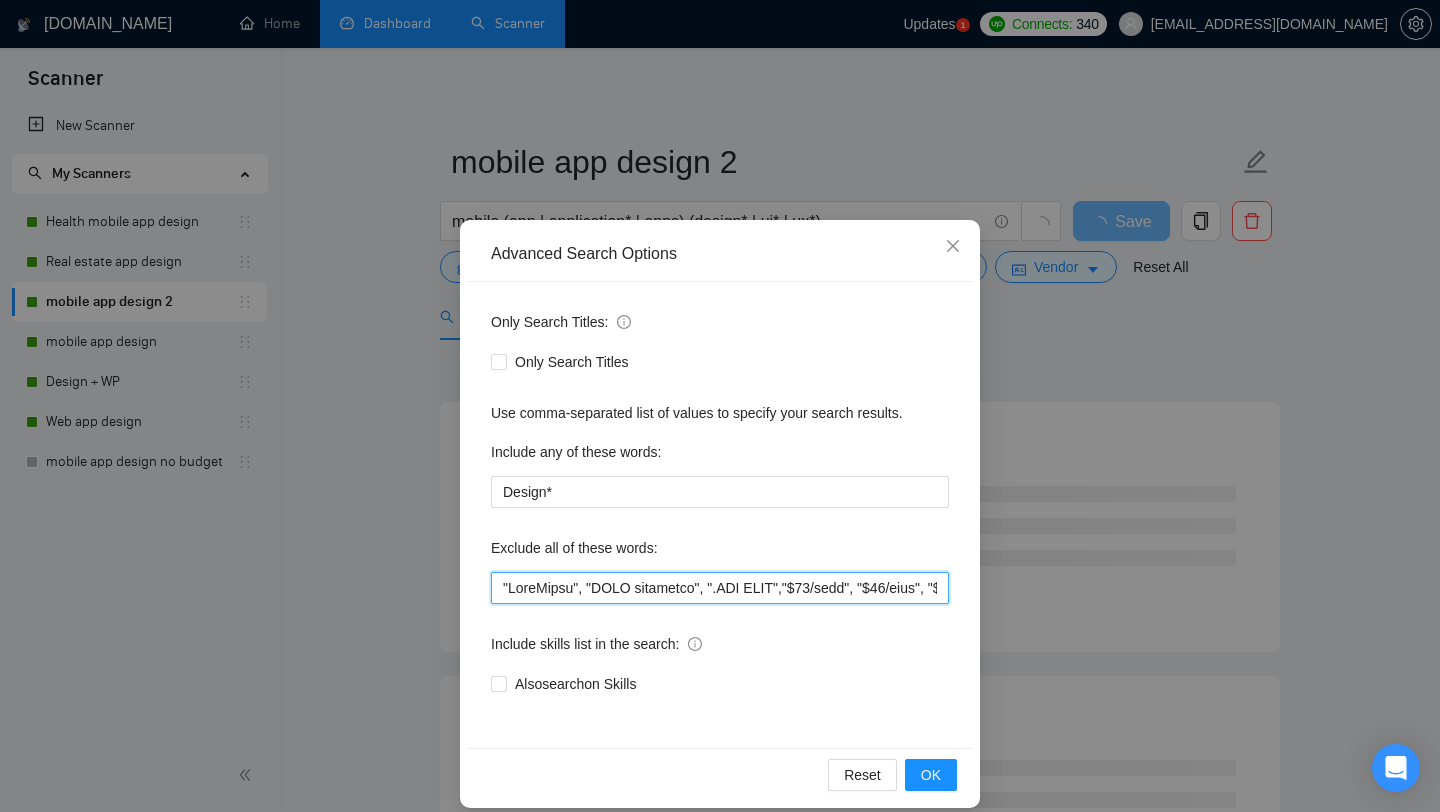 click at bounding box center (720, 588) 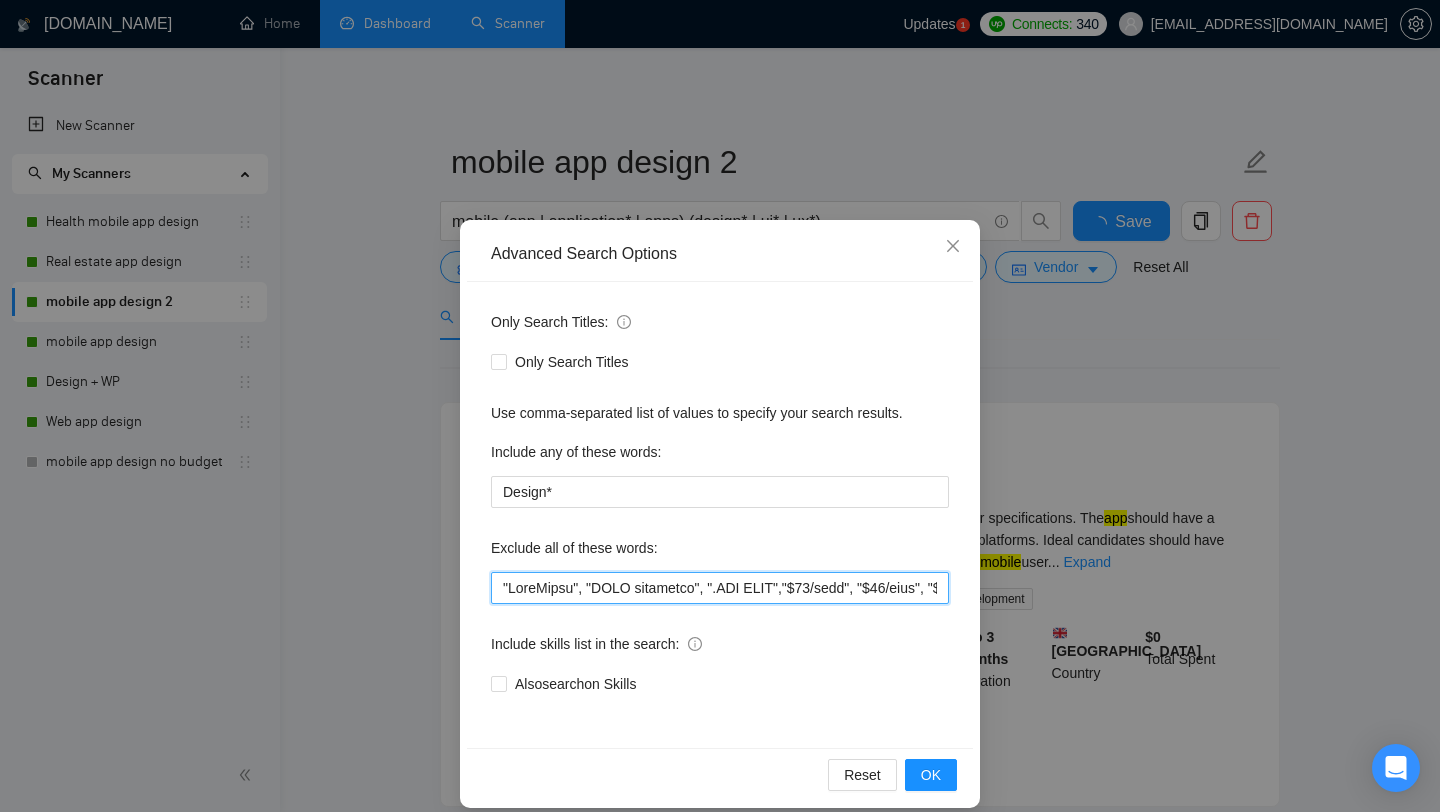 paste on ""Work collaboratively with internal teams"," 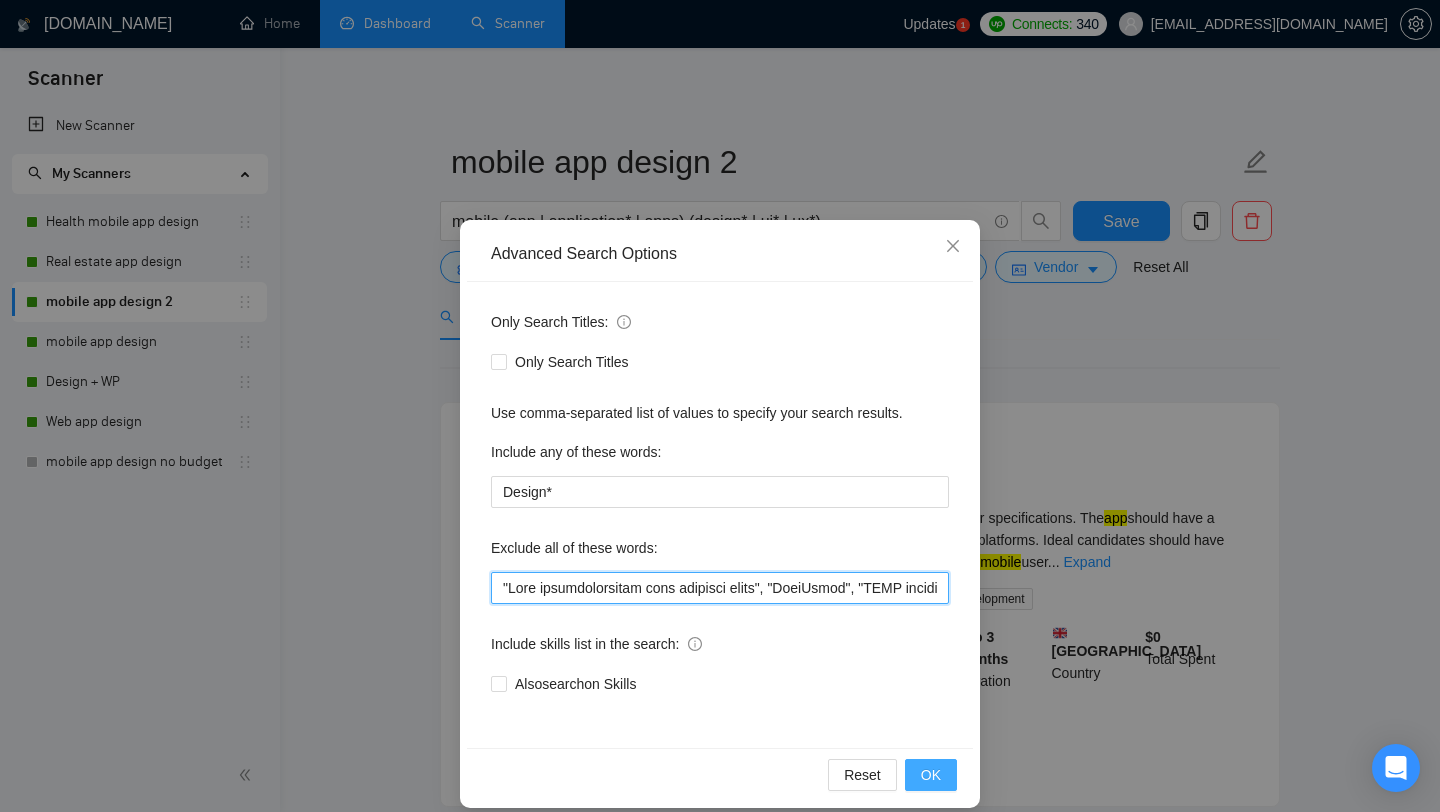 type on ""Work collaboratively with internal teams", "WordPress", "MAUI framework", ".NET MAUI","$20/hour", "$25/hour", "$10/hour", "$15/hour", health, wellness, fitness, Flutter*, "FlutterFlow developer", "Flutter developer", swift, SwiftUI, Kotlin, Java, Objective-C, "Collaborate with our design team", "The design is already completed", "We are looking for a skilled mobile developer", "developer to join our team", "Website Development", "Fix Bugs", Content, "web app", Avada*, "web application", "low budget", "no agencies", Framer, *Freelancers only*, Wix*, “Mobile Game Developer", “ongoing Agency Work", "work with our Web development team", "help fix", "fixing my website", "our provided design", "fluent in German", "fluent in French", “to assist in finalizing", "developer to help finalize", "partner to support", "Need help finalizing", "See designs here on Figma", "everything is already designed", "already designed", "See designs here", "website already developed", "Website already designed", "Developer to join",..." 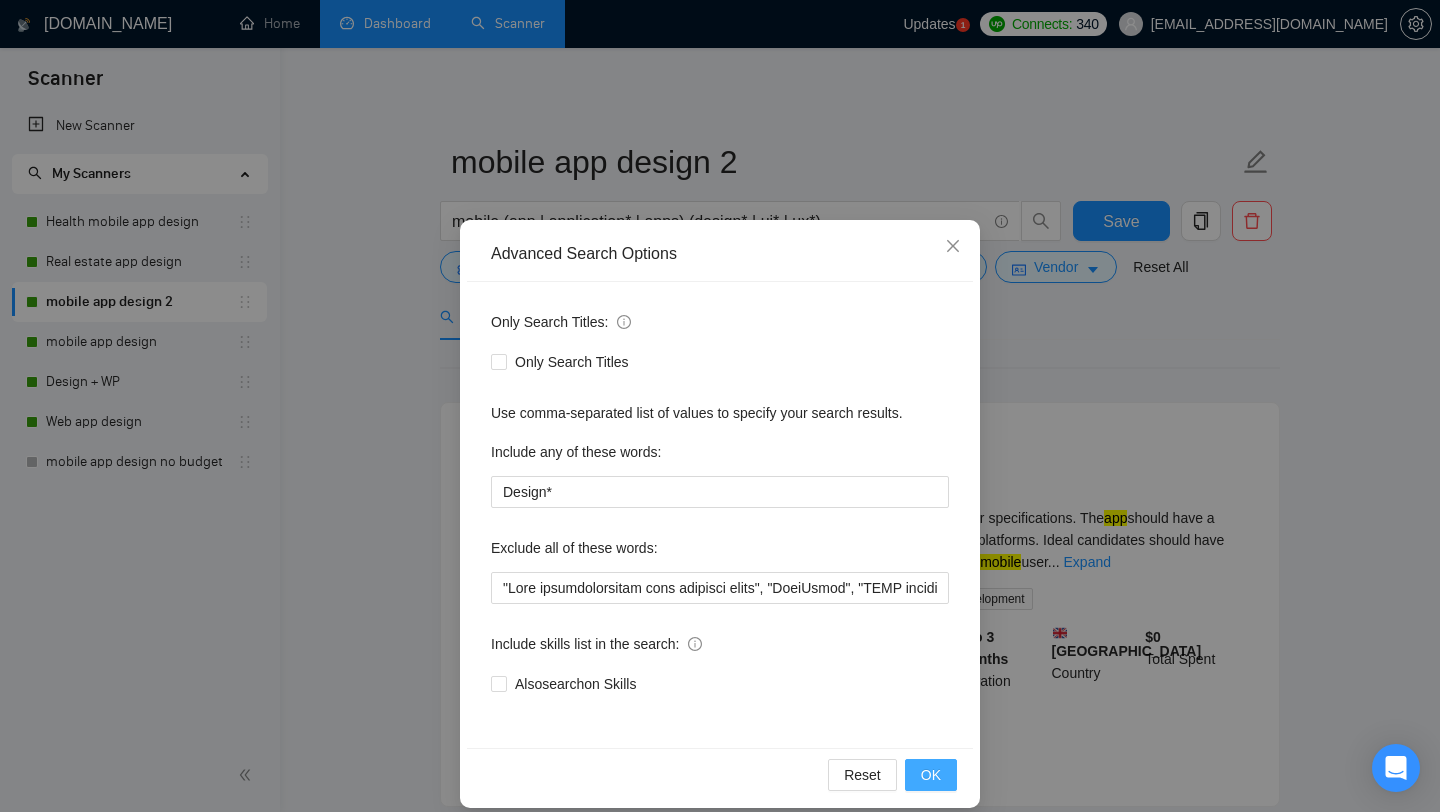 click on "OK" at bounding box center (931, 775) 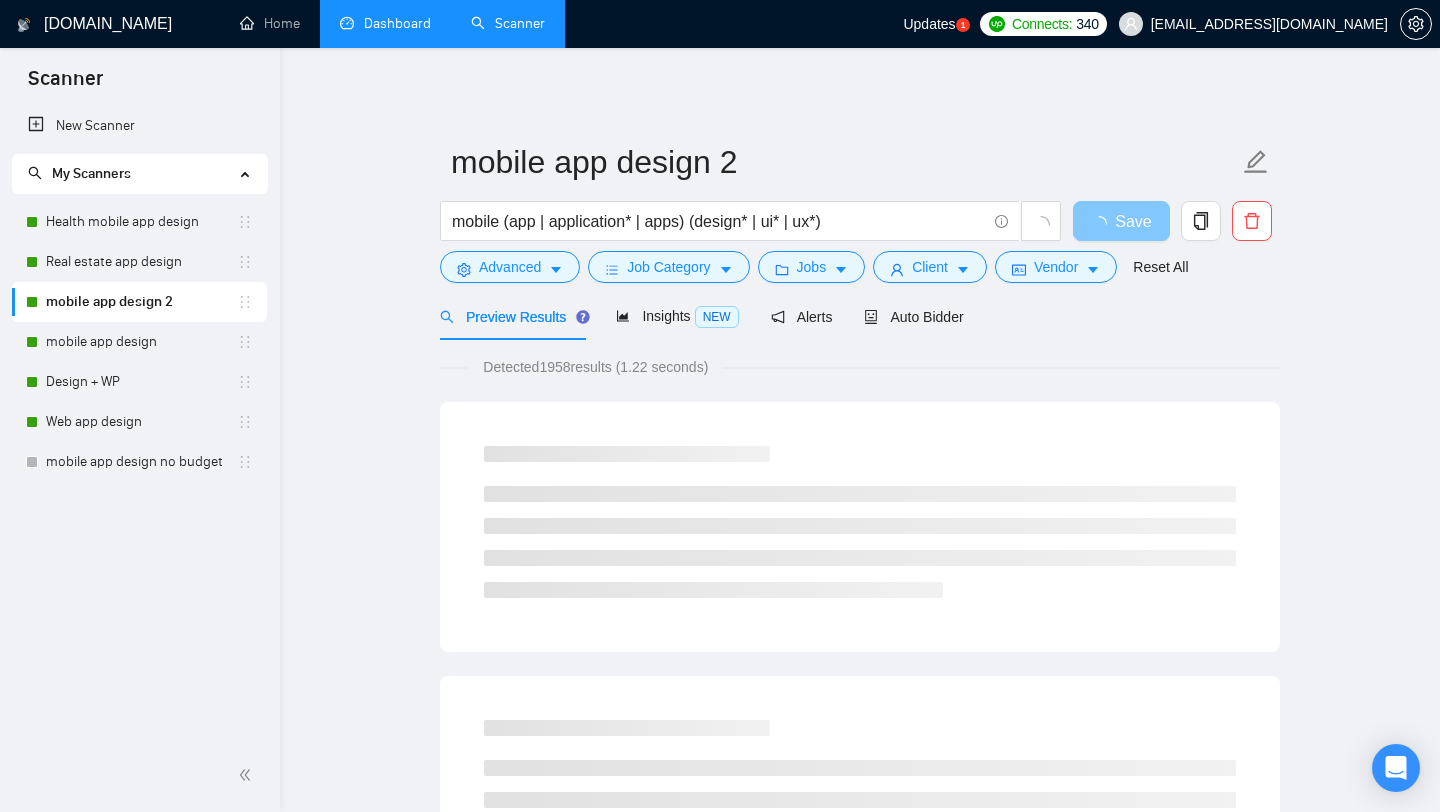 click on "Save" at bounding box center [1133, 221] 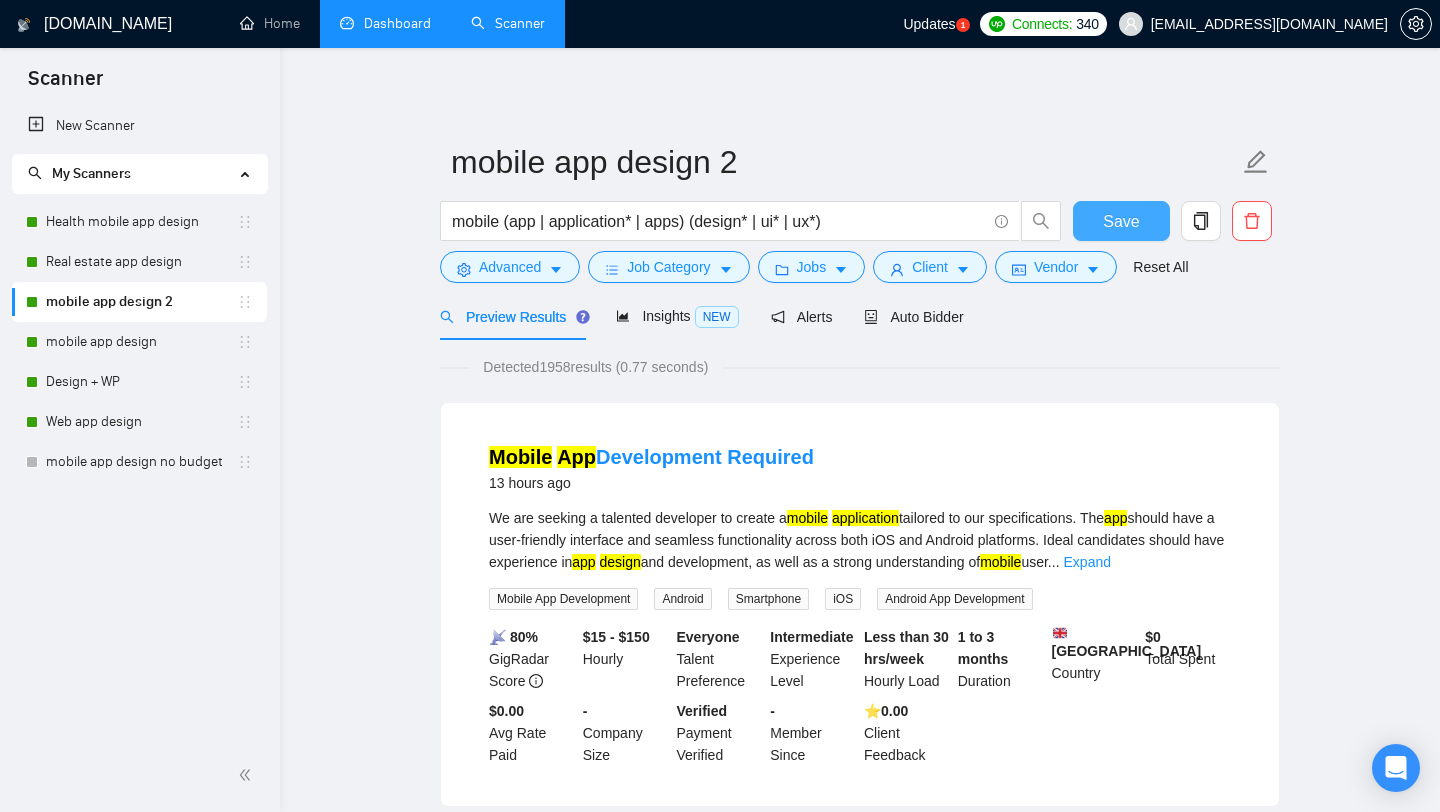 click on "Save" at bounding box center (1121, 221) 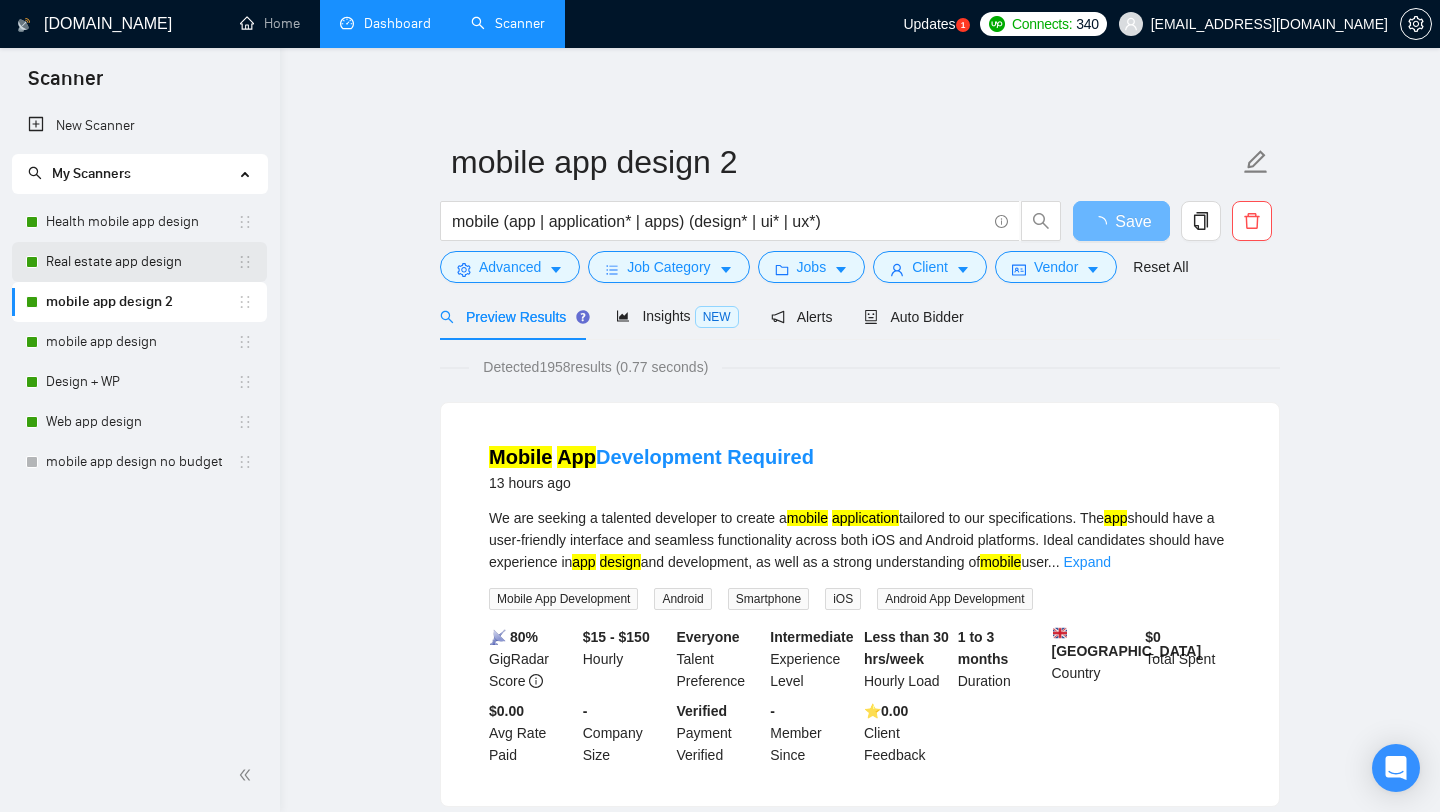 click on "Real estate app design" at bounding box center [141, 262] 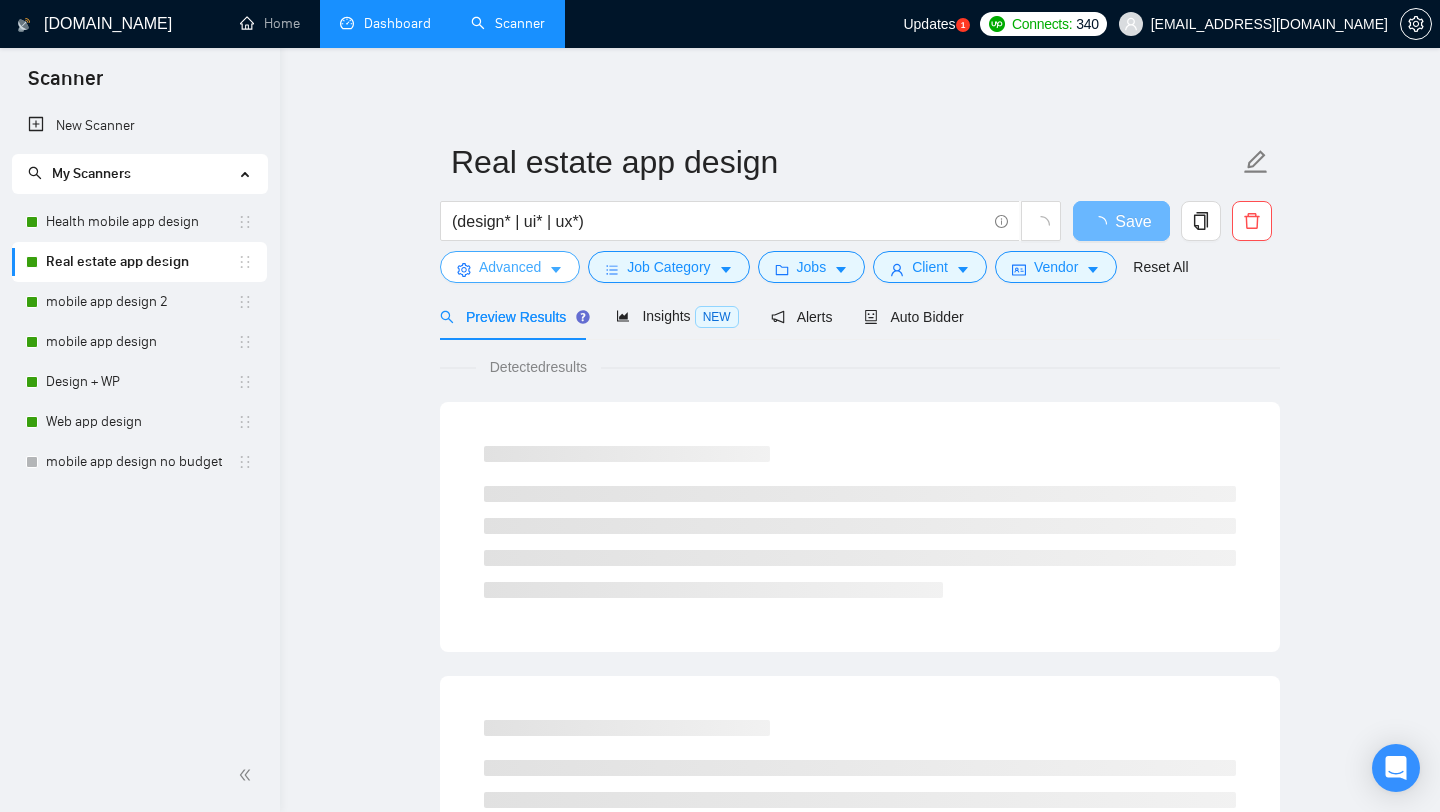 click on "Advanced" at bounding box center [510, 267] 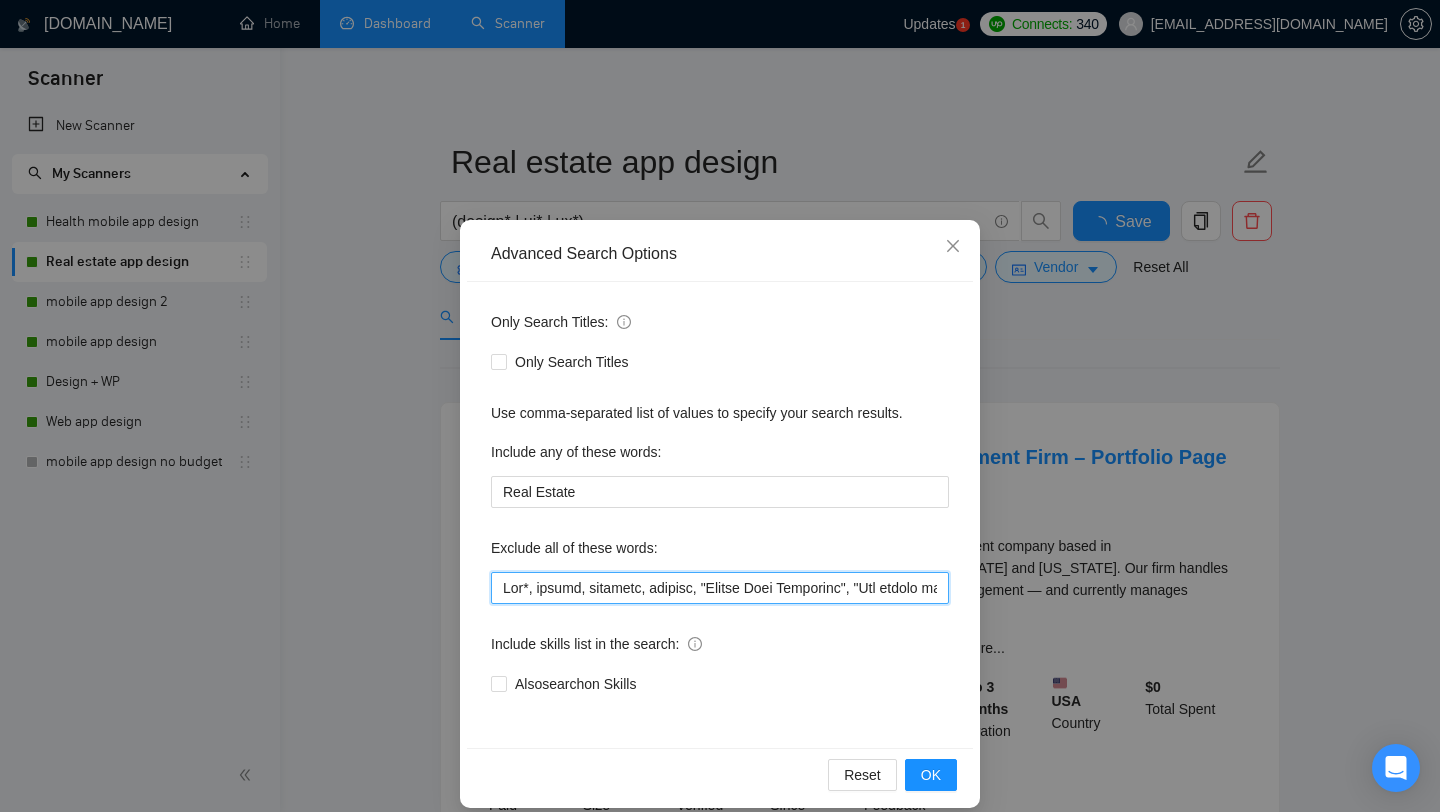 click at bounding box center (720, 588) 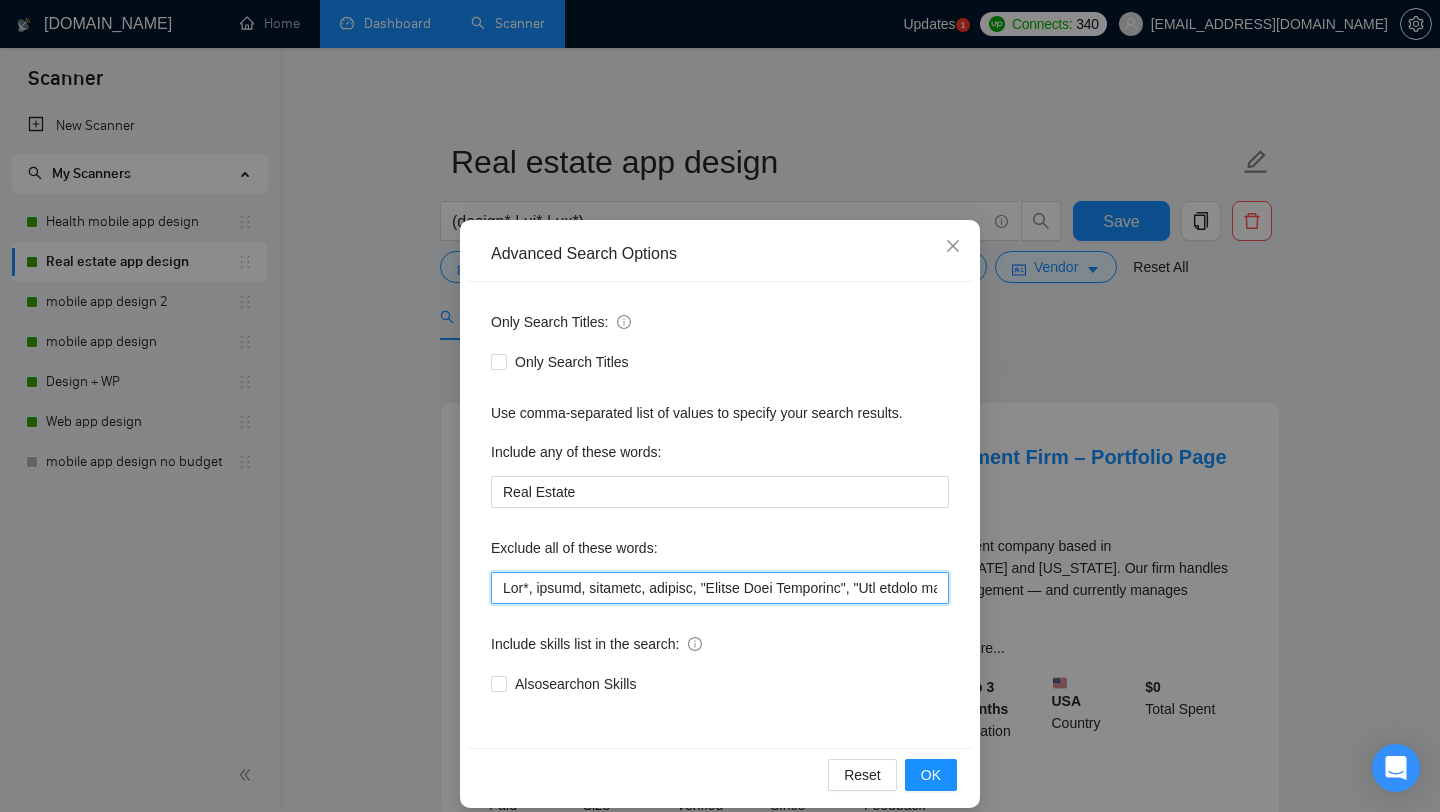 paste on ""Work collaboratively with internal teams"," 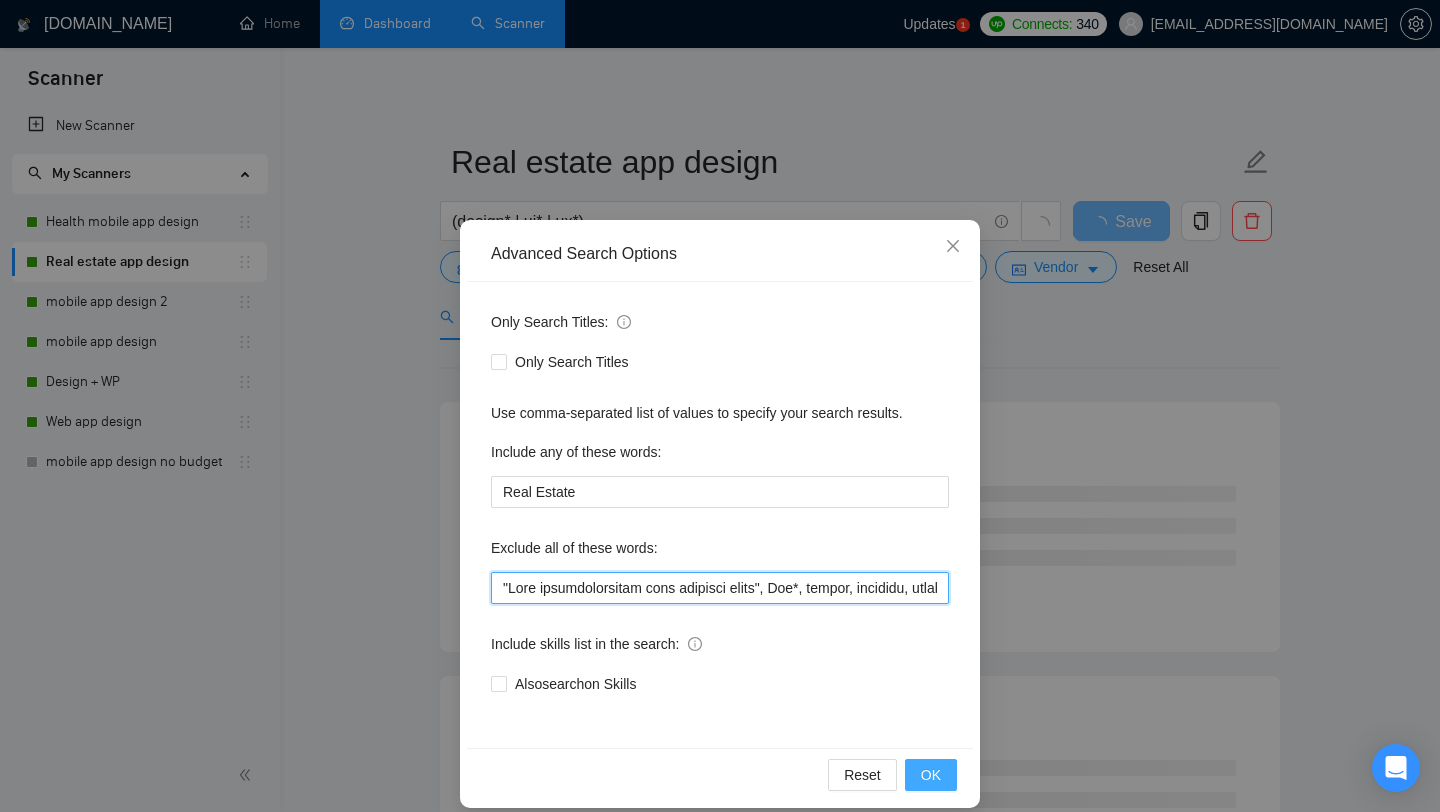 type on ""Work collaboratively with internal teams", Wix*, health, wellness, fitness, "Mobile Game Developer", "The design is already completed", "Fix Bugs", Content, Java, Framer, Flutter*, "Flutter developer", swift, SwiftUI, Kotlin, Objective-C, "Collaborate with our design team", "developer to join our team", "We are looking for a skilled mobile developer", Avada*, "low budget", "no agencies", *Freelancers only*, "$20/hour", "$25/hour", "$10/hour", "$15/hour“, “ongoing Agency Work“, "work with our Web development team", "help fix", "fixing my website", "our provided design", "fluent in German", "fluent in French", Magento, “to assist in finalizing“, "developer to help finalize", "partner to support", "Need help finalizing", "Optimization Specialist", "See designs here on Figma", "everything is already designed", "already designed", "See designs here", "website already developed", "Website already designed", "Developer to join", "Bug fix", "80% complete", "90% complete", "85% complete", "have built 90%", "have b..." 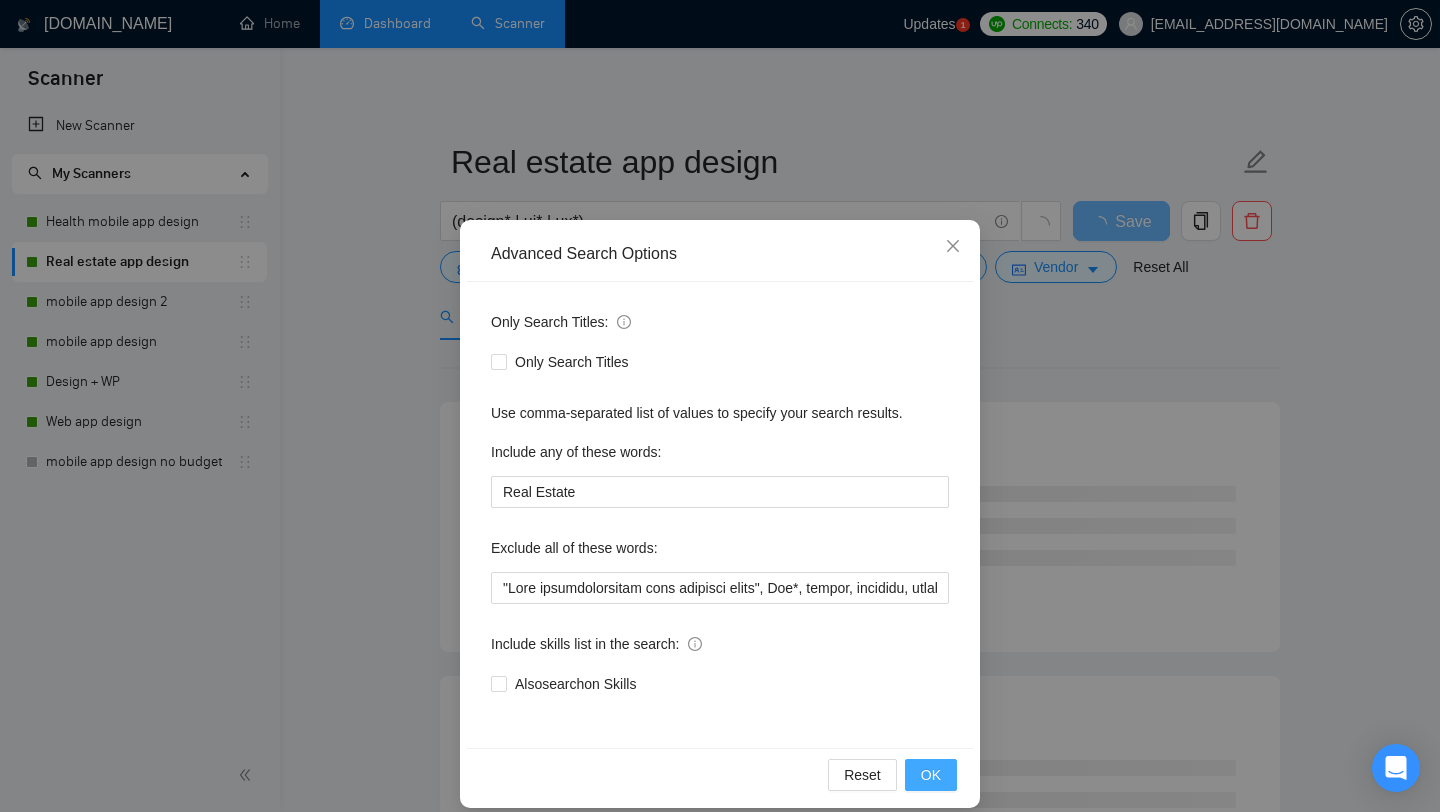 click on "OK" at bounding box center [931, 775] 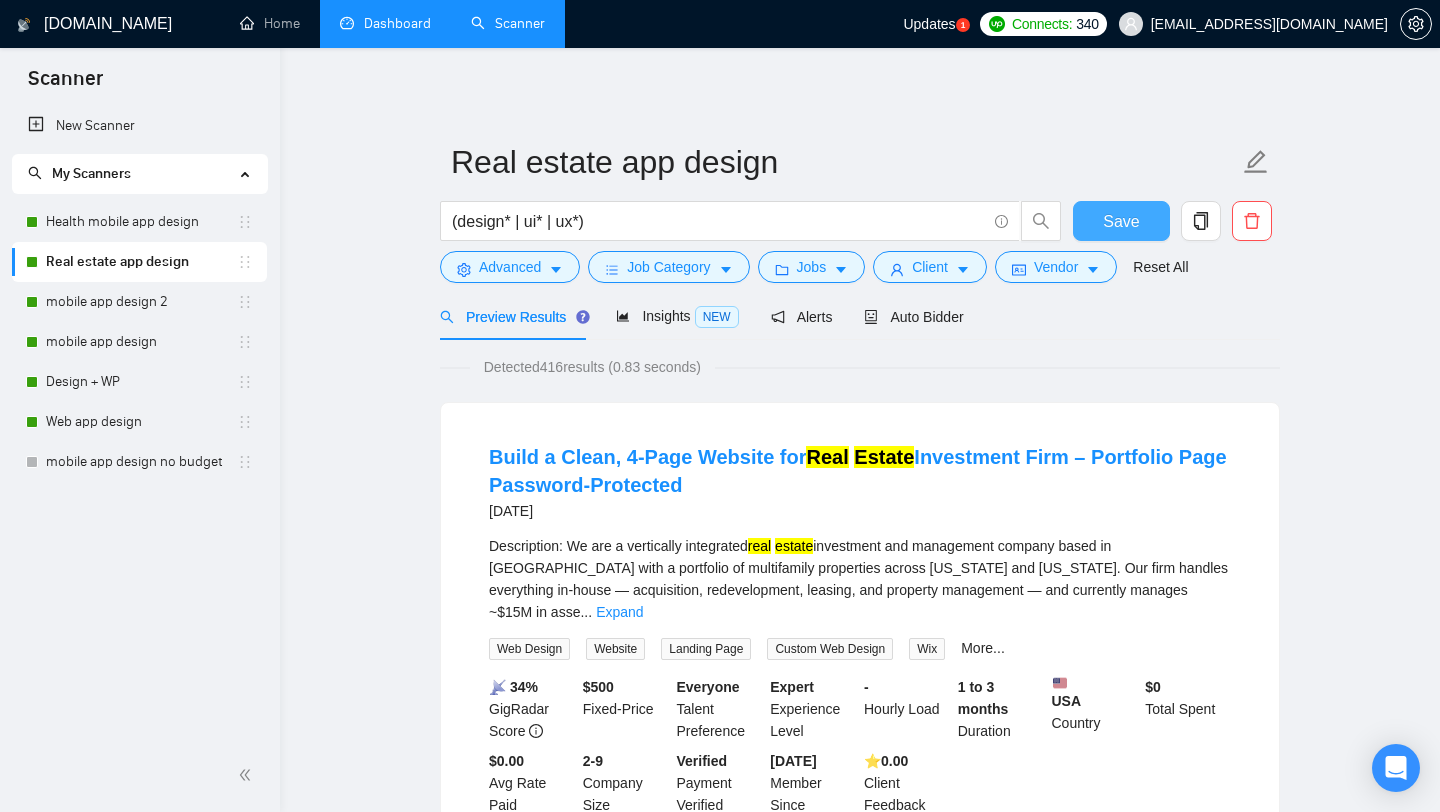 click on "Save" at bounding box center [1121, 221] 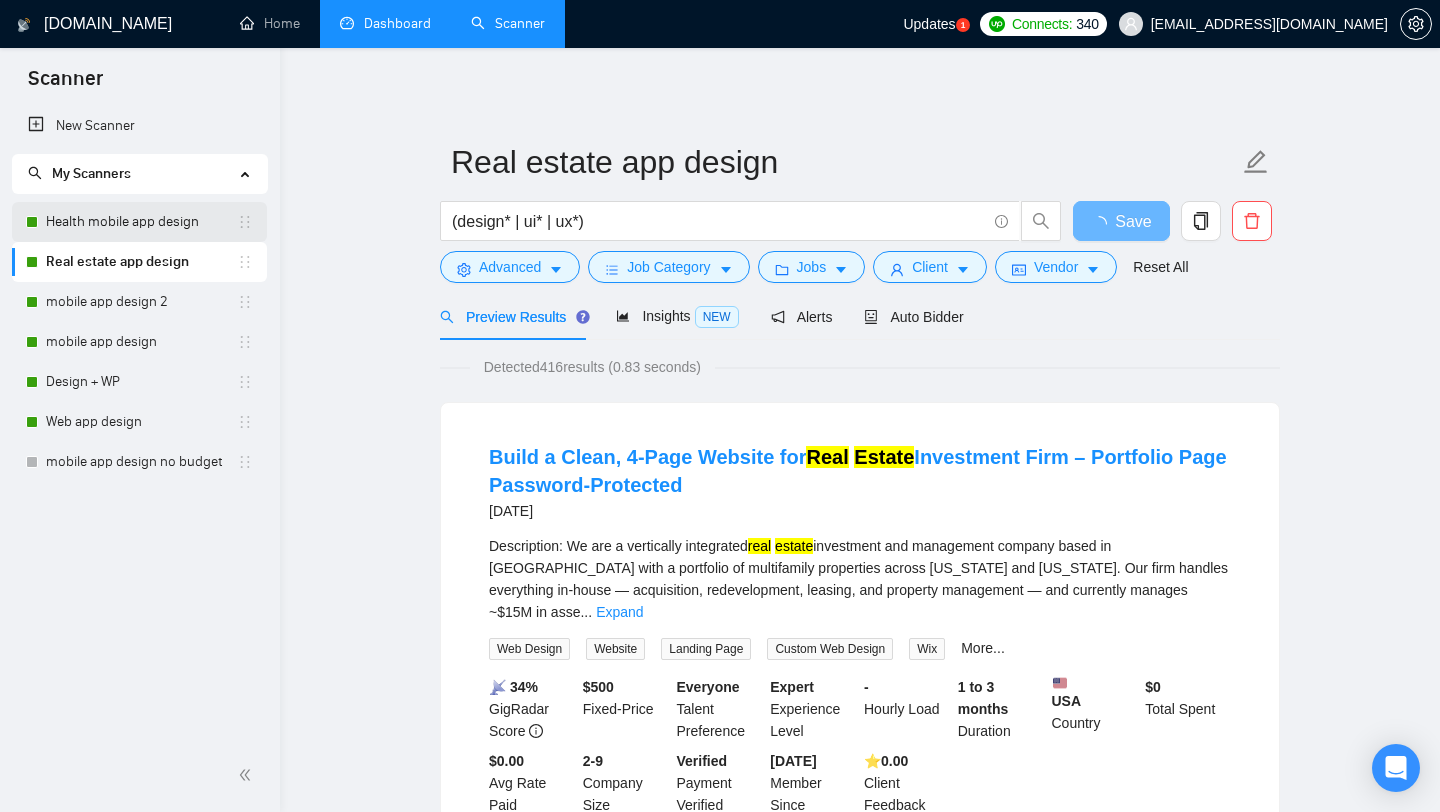 click on "Health mobile app design" at bounding box center (141, 222) 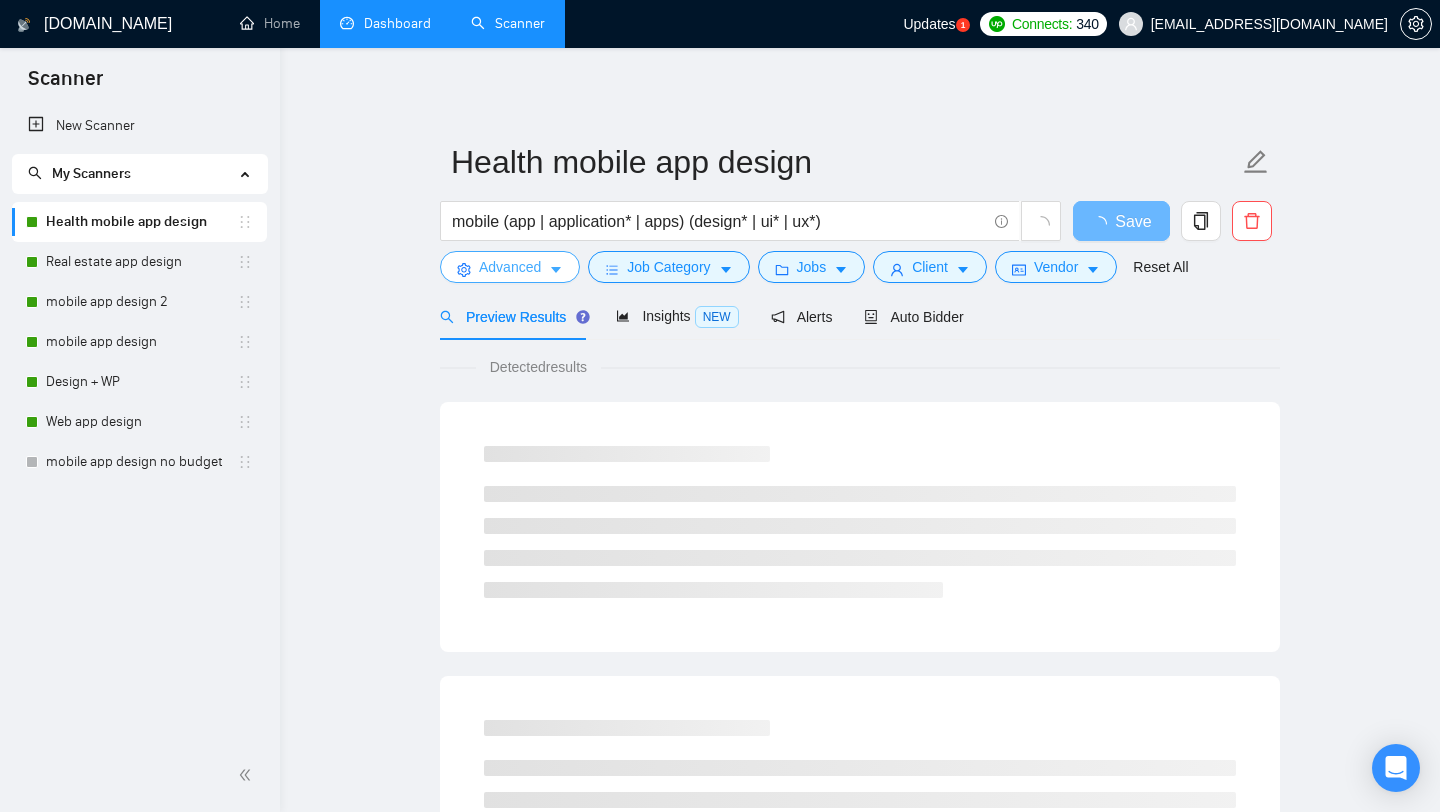 click on "Advanced" at bounding box center [510, 267] 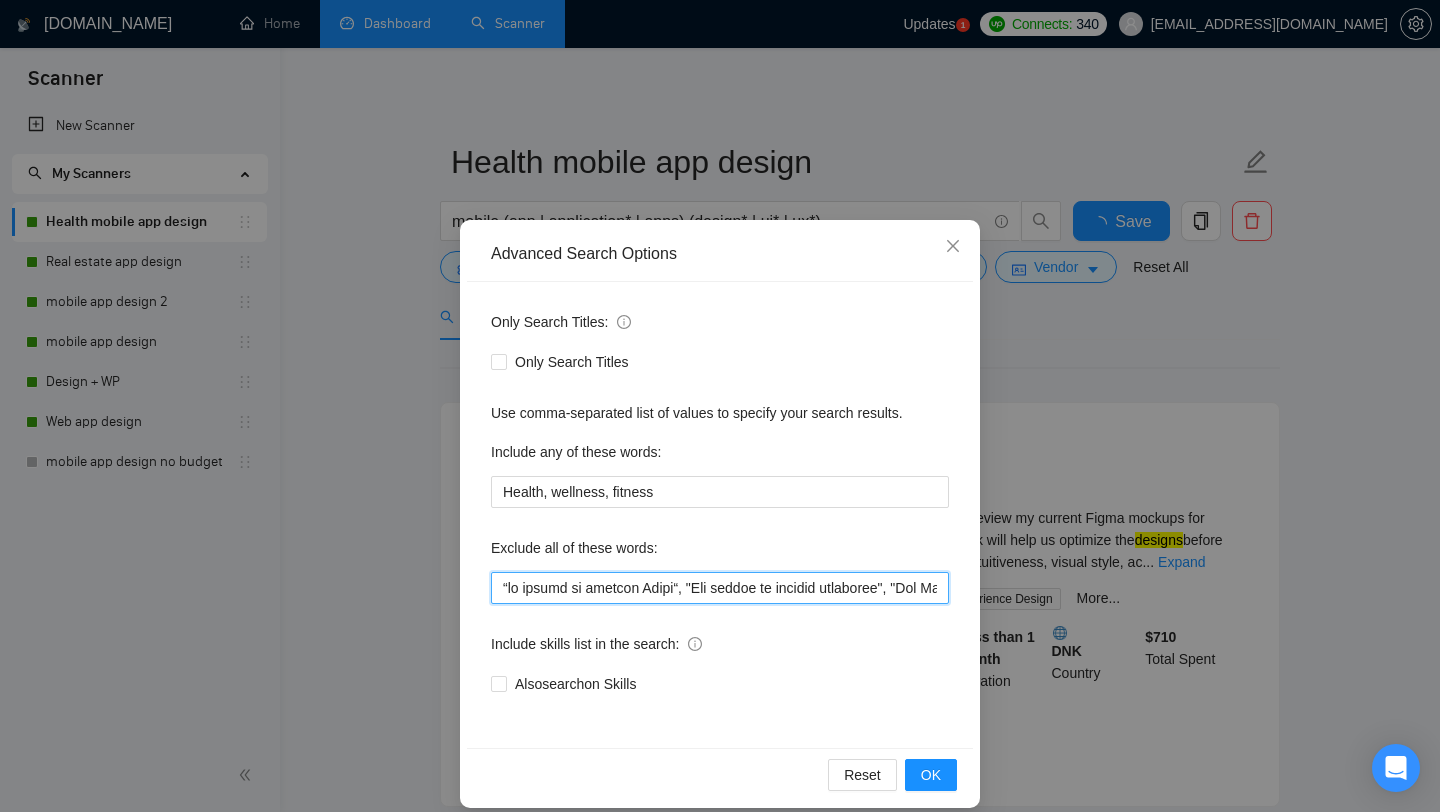 click at bounding box center [720, 588] 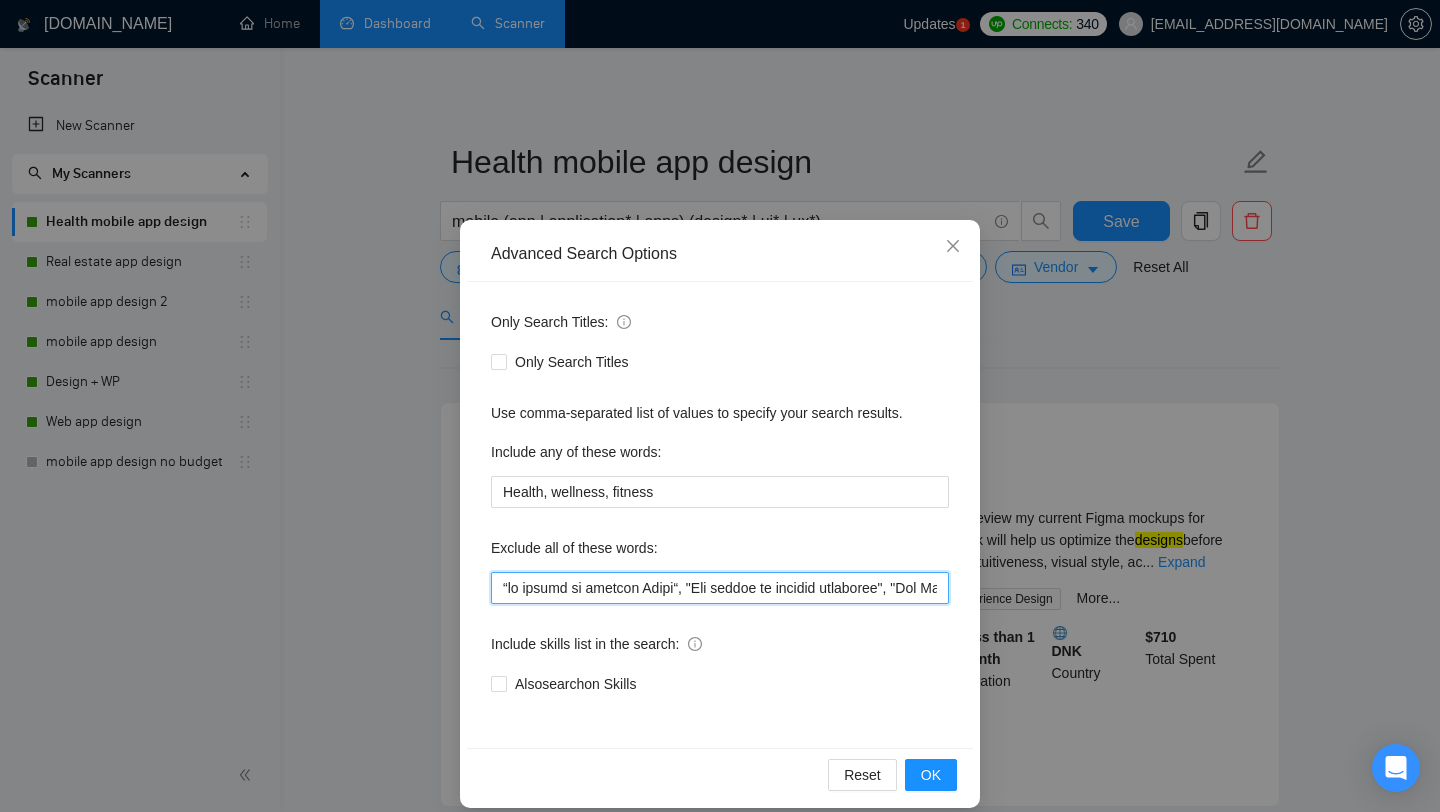 paste on ""Work collaboratively with internal teams"," 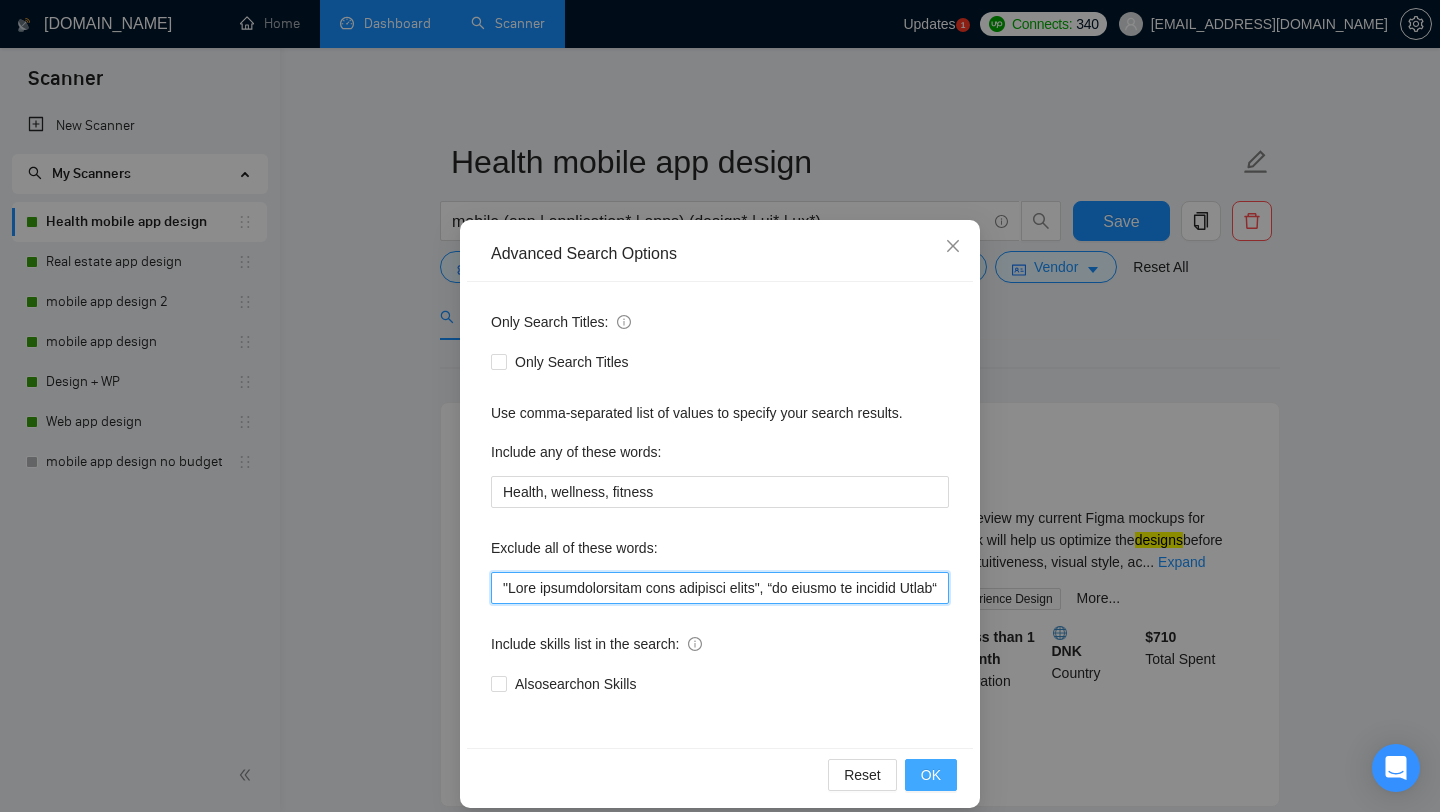 type on ""Work collaboratively with internal teams", “to review my current Figma“, "The design is already completed", "Fix Bugs", Content, Java, Framer, Flutter*, "Flutter developer", swift, SwiftUI, Kotlin, Objective-C, "Collaborate with our design team", "developer to join our team", "We are looking for a skilled mobile developer", Avada*, "low budget", "no agencies", *Freelancers only*, "$20/hour", "$25/hour", "$10/hour", "$15/hour", “ongoing Agency Work“, "work with our Web development team", "help fix", "fixing my website", "our provided design", "fluent in German", "fluent in French", “to assist in finalizing", "developer to help finalize", "partner to support", "Need help finalizing", "Optimization Specialist", "See designs here on Figma", "everything is already designed", "already designed", "See designs here", "website already developed", "Website already designed", "Developer to join", "Bug fix", "80% complete", "90% complete", "85% complete", "have built 90%", "have built 80%", "have built 85%", "platfor..." 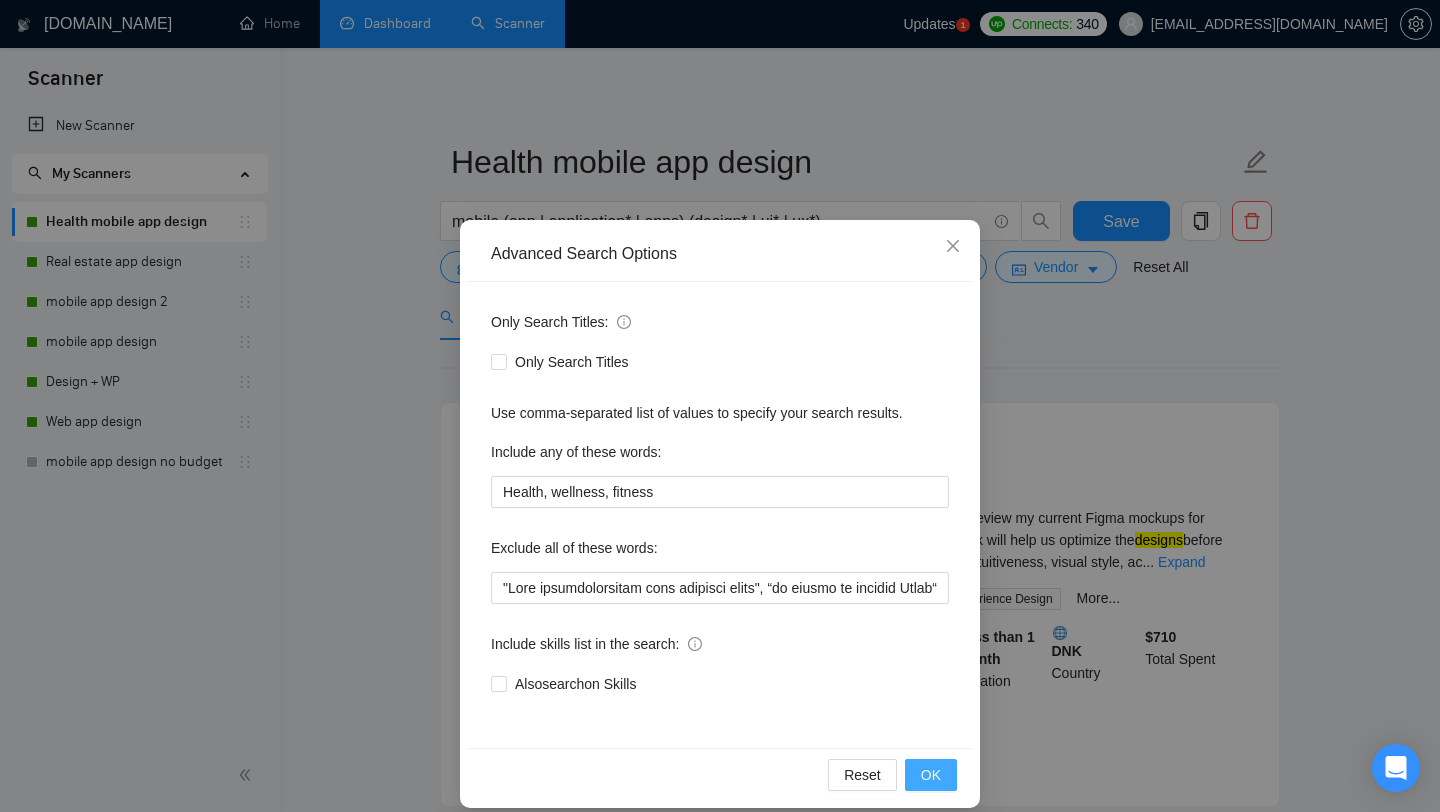 click on "OK" at bounding box center (931, 775) 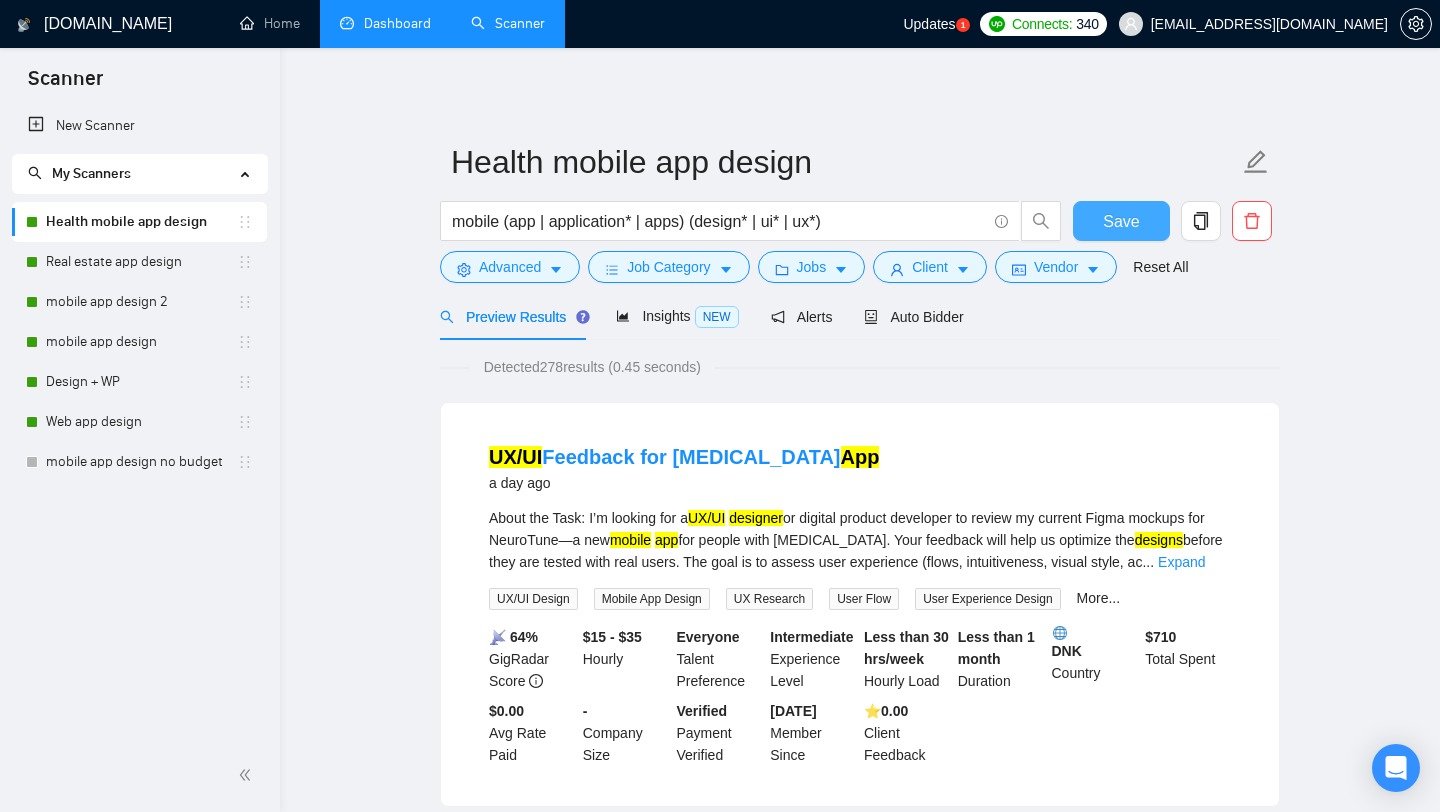 click on "Save" at bounding box center [1121, 221] 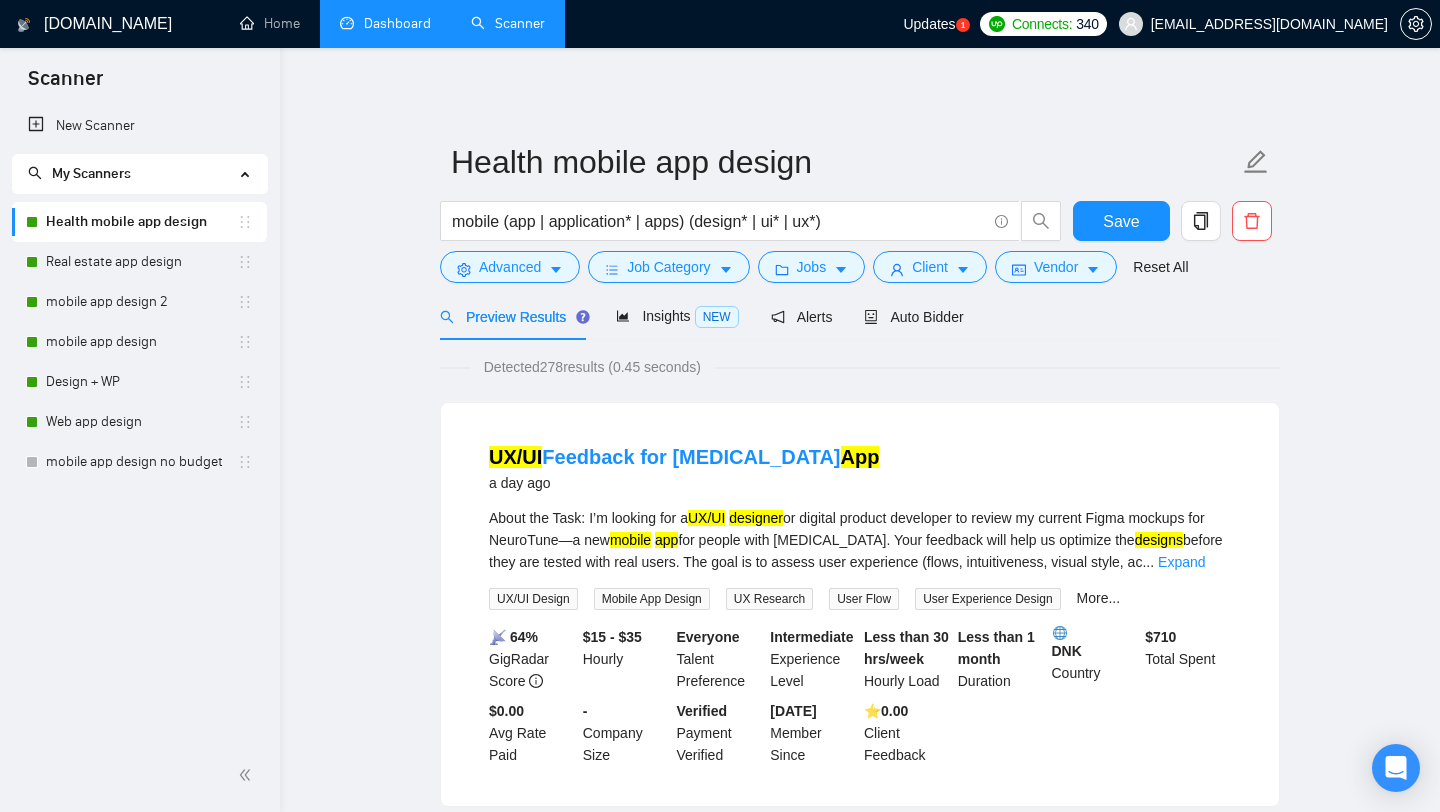 click on "Dashboard" at bounding box center (385, 23) 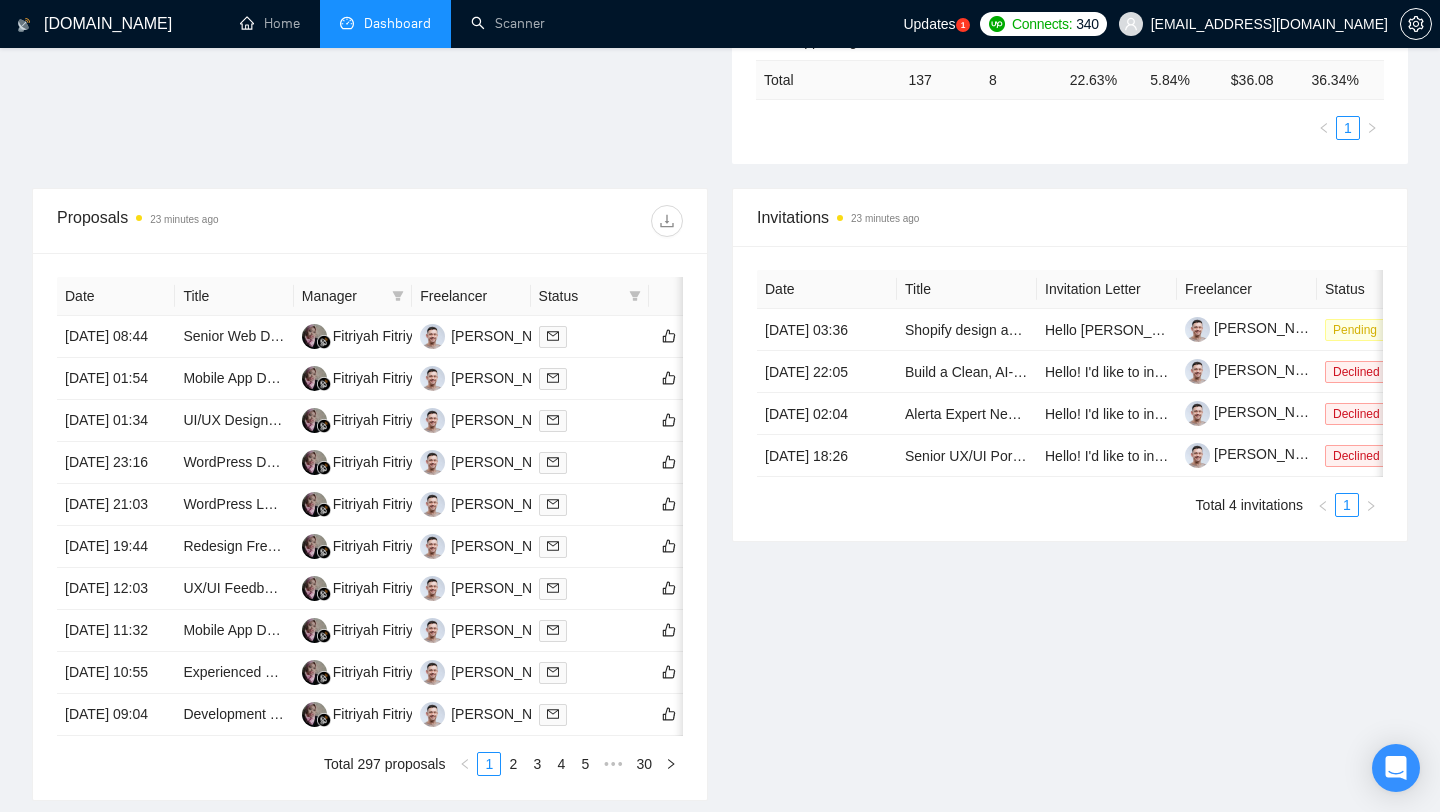 scroll, scrollTop: 630, scrollLeft: 0, axis: vertical 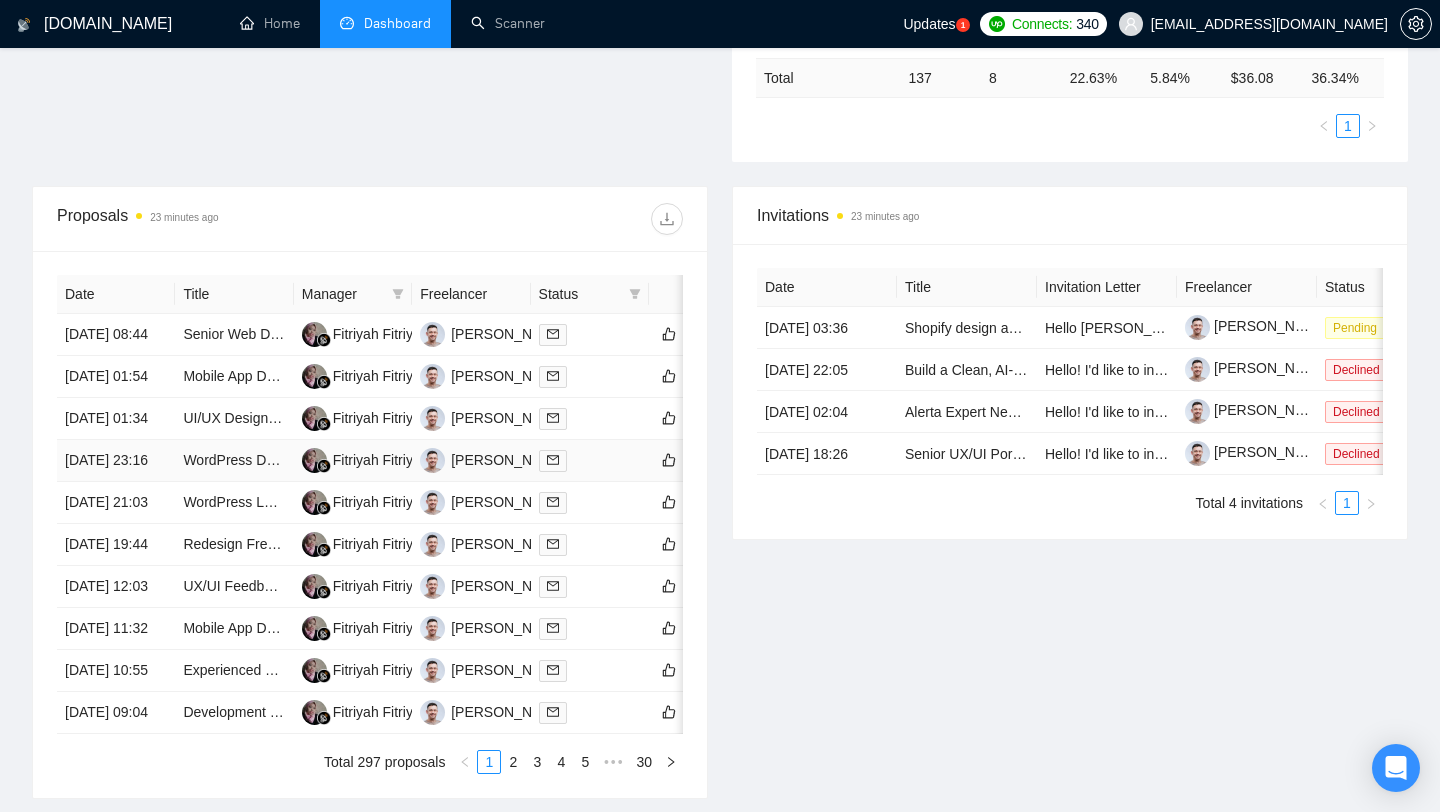 click on "WordPress Developer Needed for Real Estate Portfolio Website" at bounding box center [234, 461] 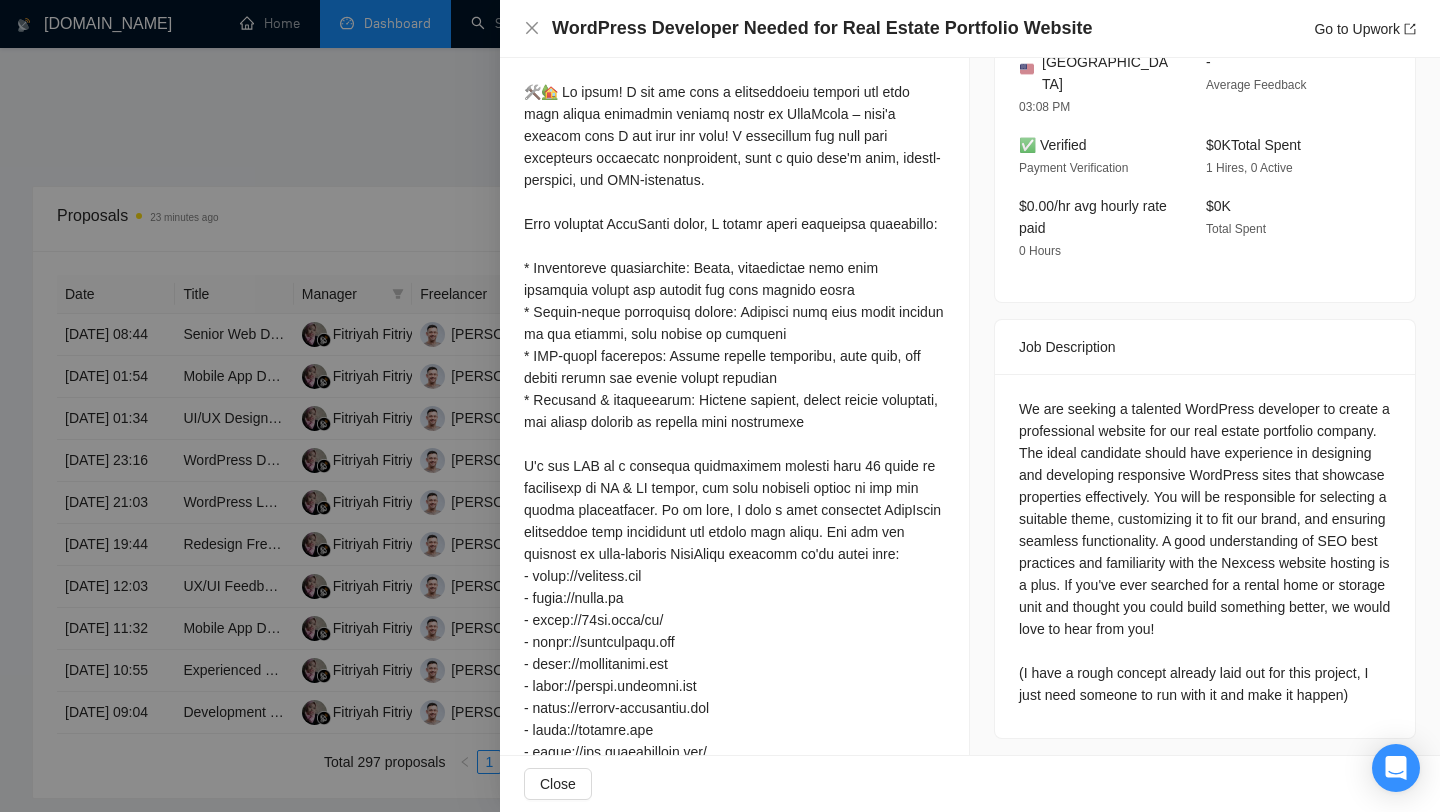 scroll, scrollTop: 501, scrollLeft: 0, axis: vertical 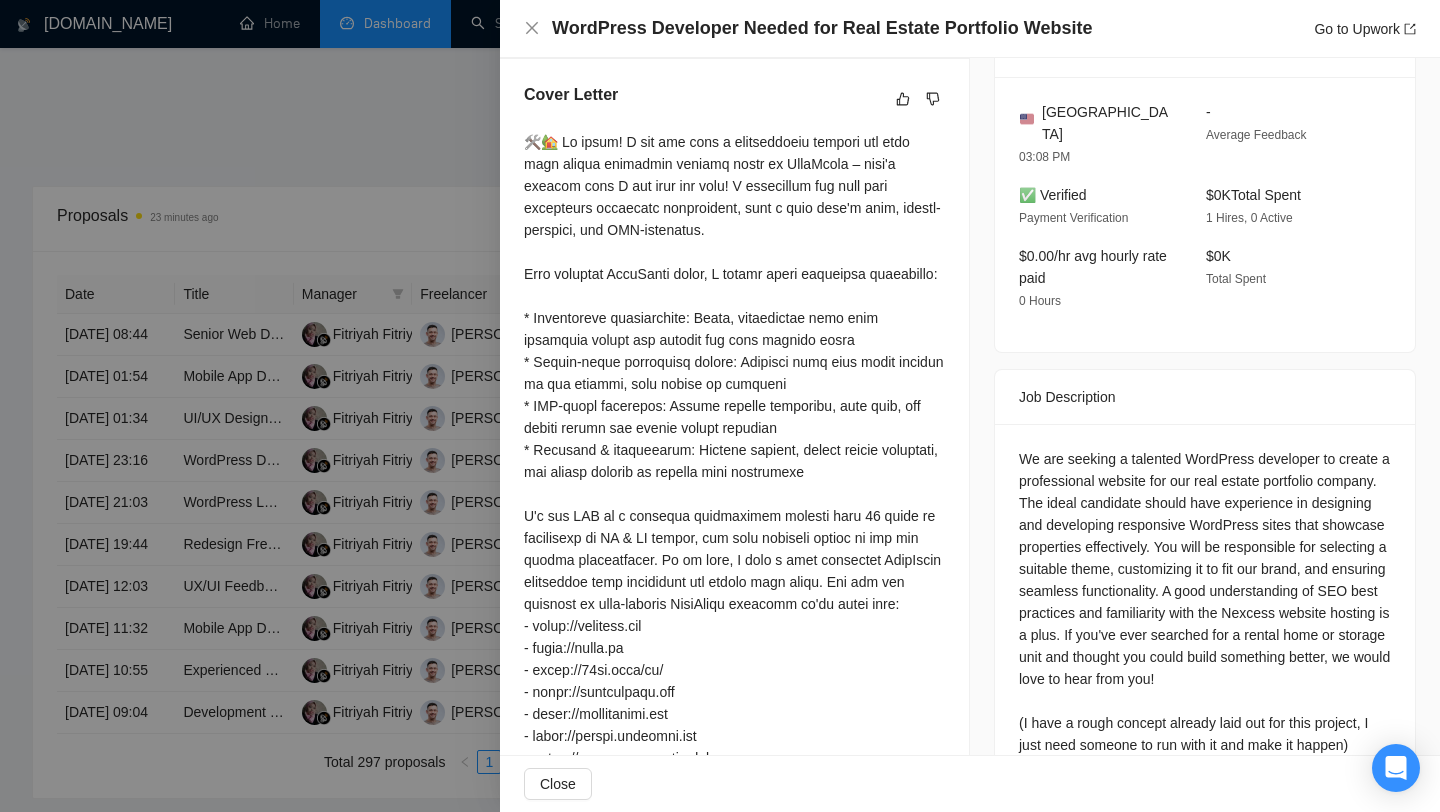 click at bounding box center [720, 406] 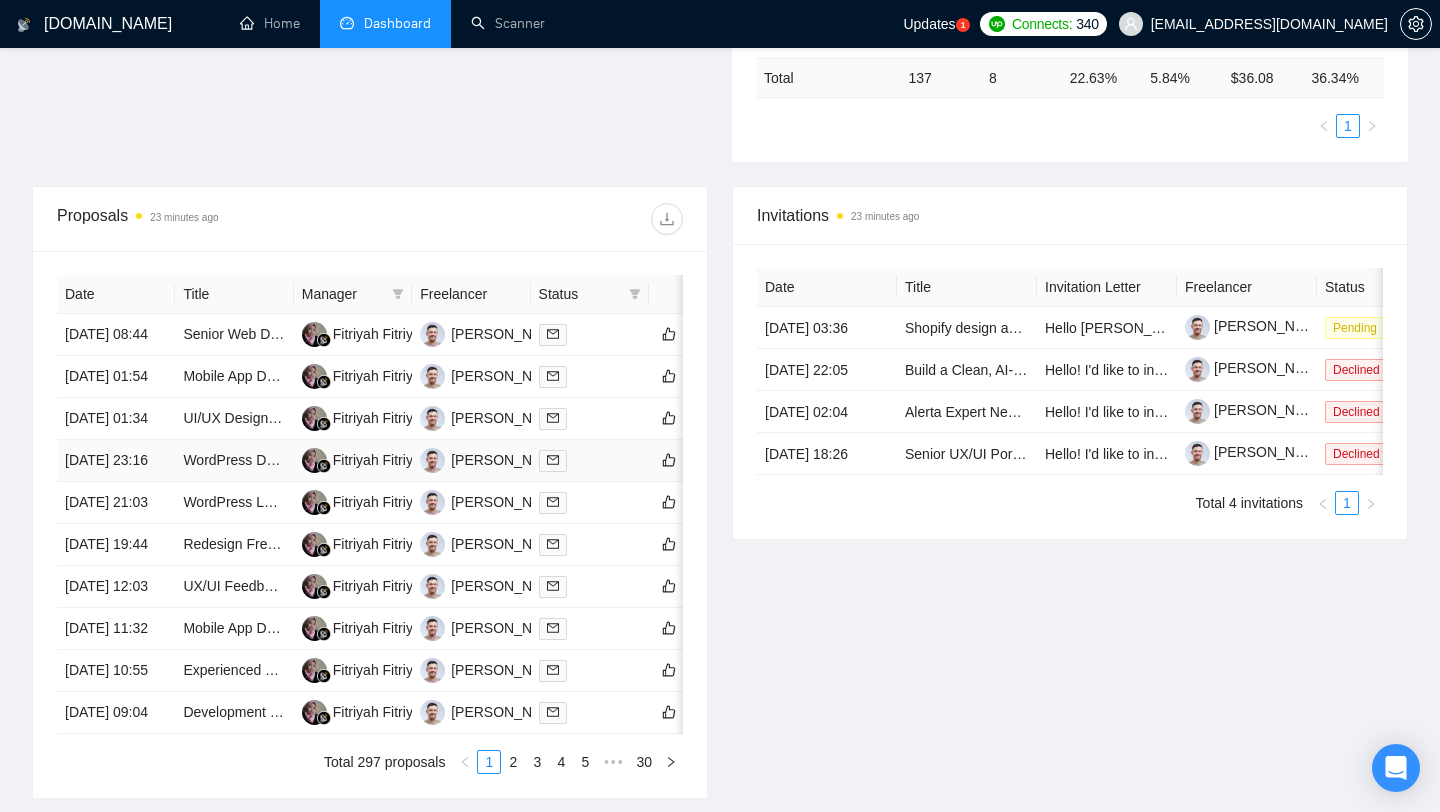 click on "WordPress Developer Needed for Real Estate Portfolio Website" at bounding box center (234, 461) 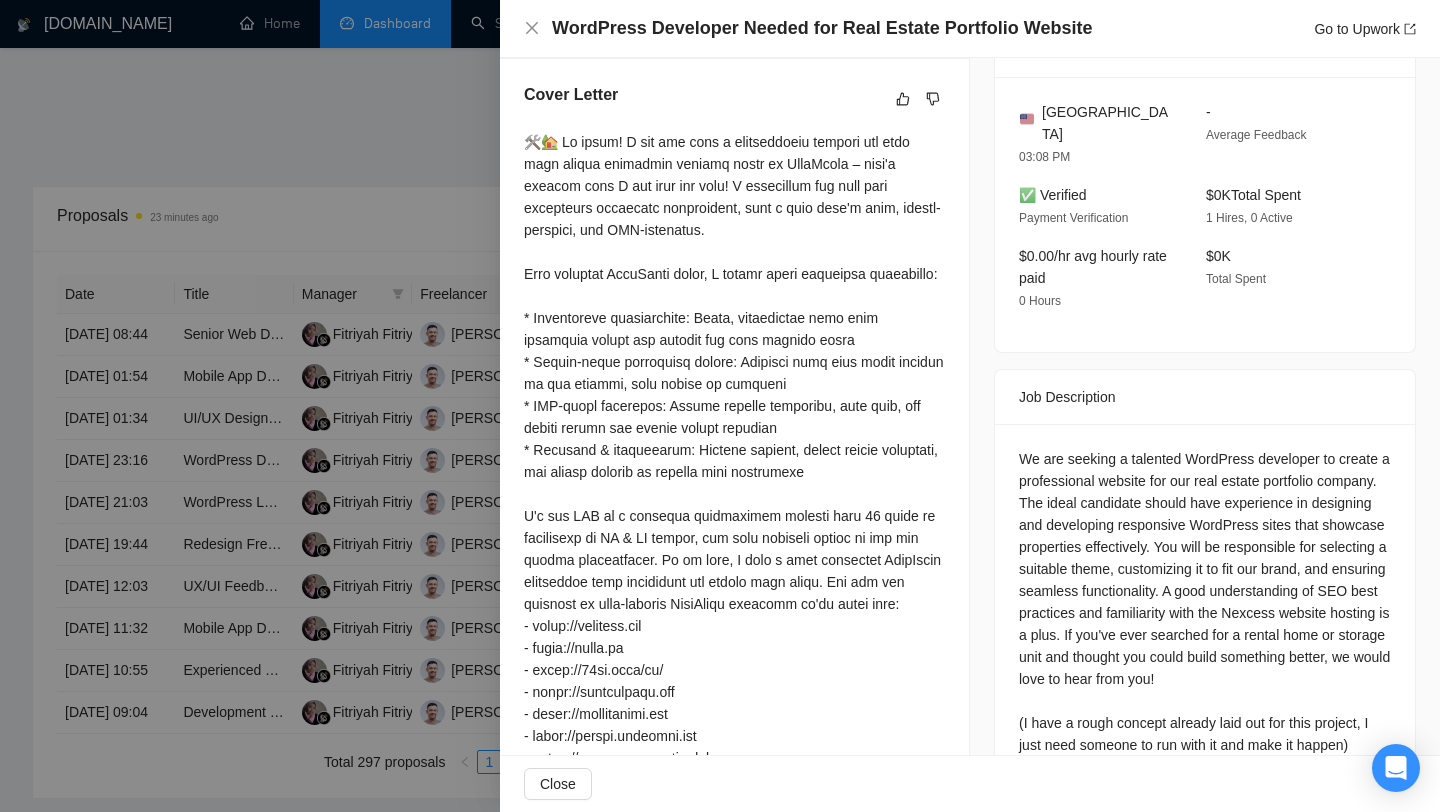 click at bounding box center [720, 406] 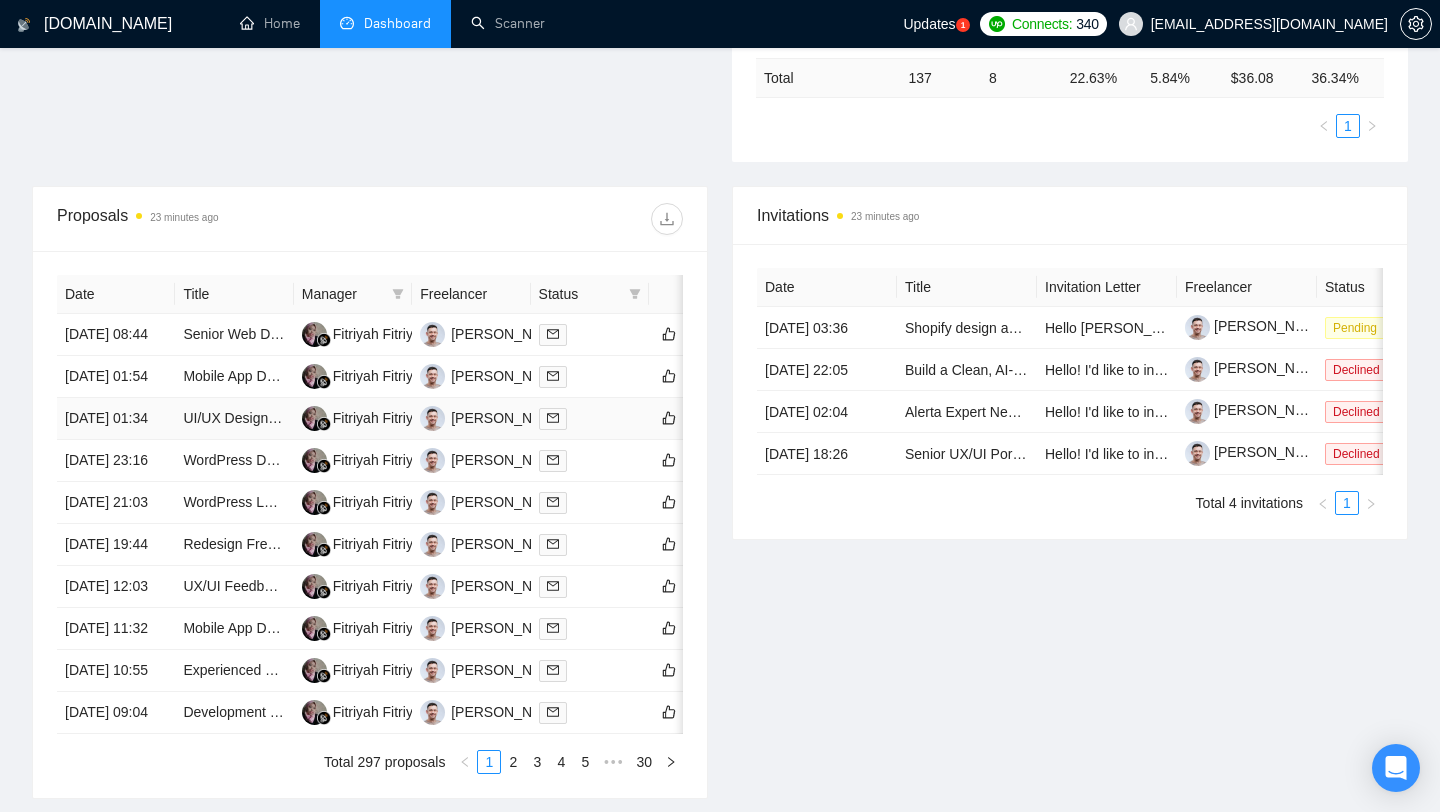 click on "UI/UX Designer for SaaS MVP – Property Protection Platform" at bounding box center [234, 419] 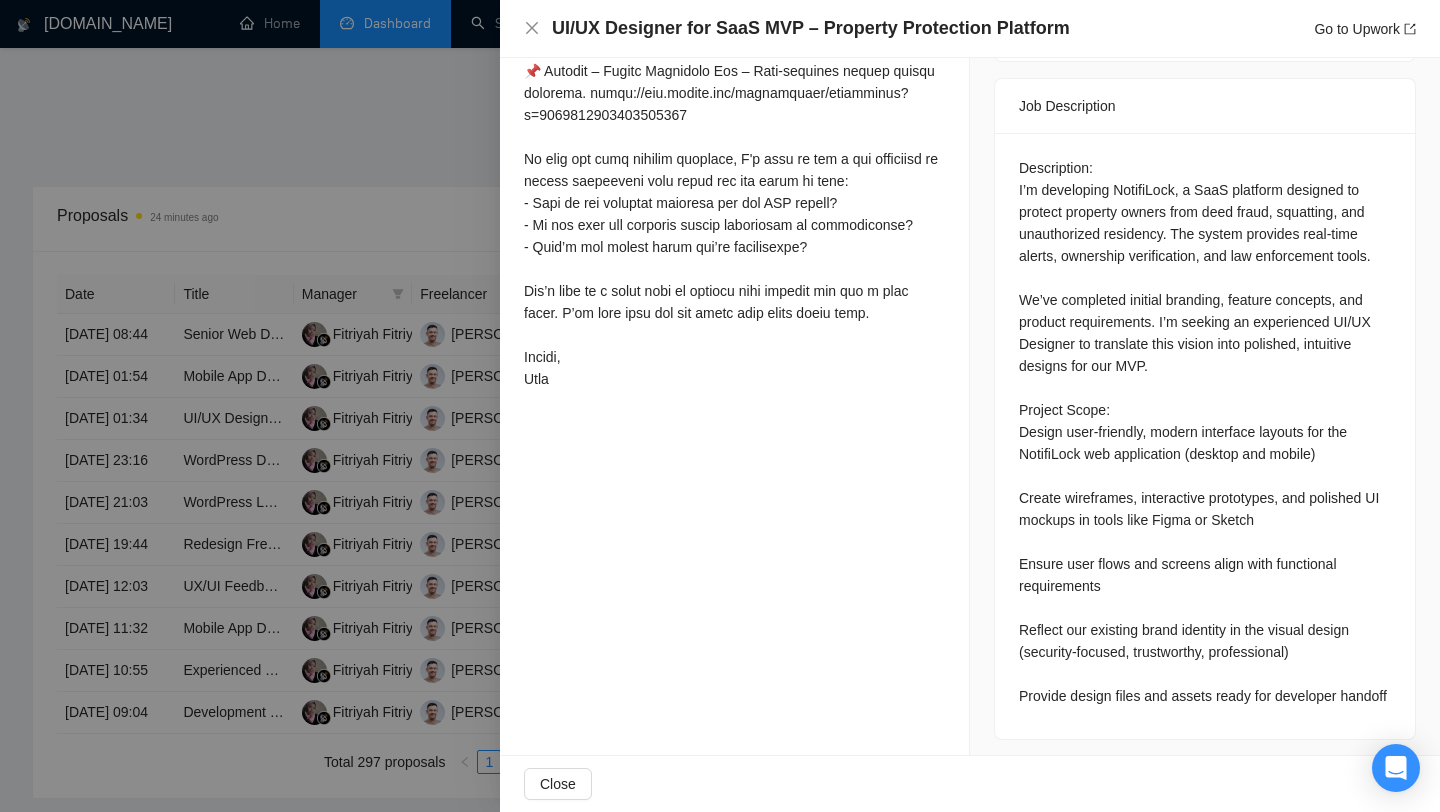 scroll, scrollTop: 798, scrollLeft: 0, axis: vertical 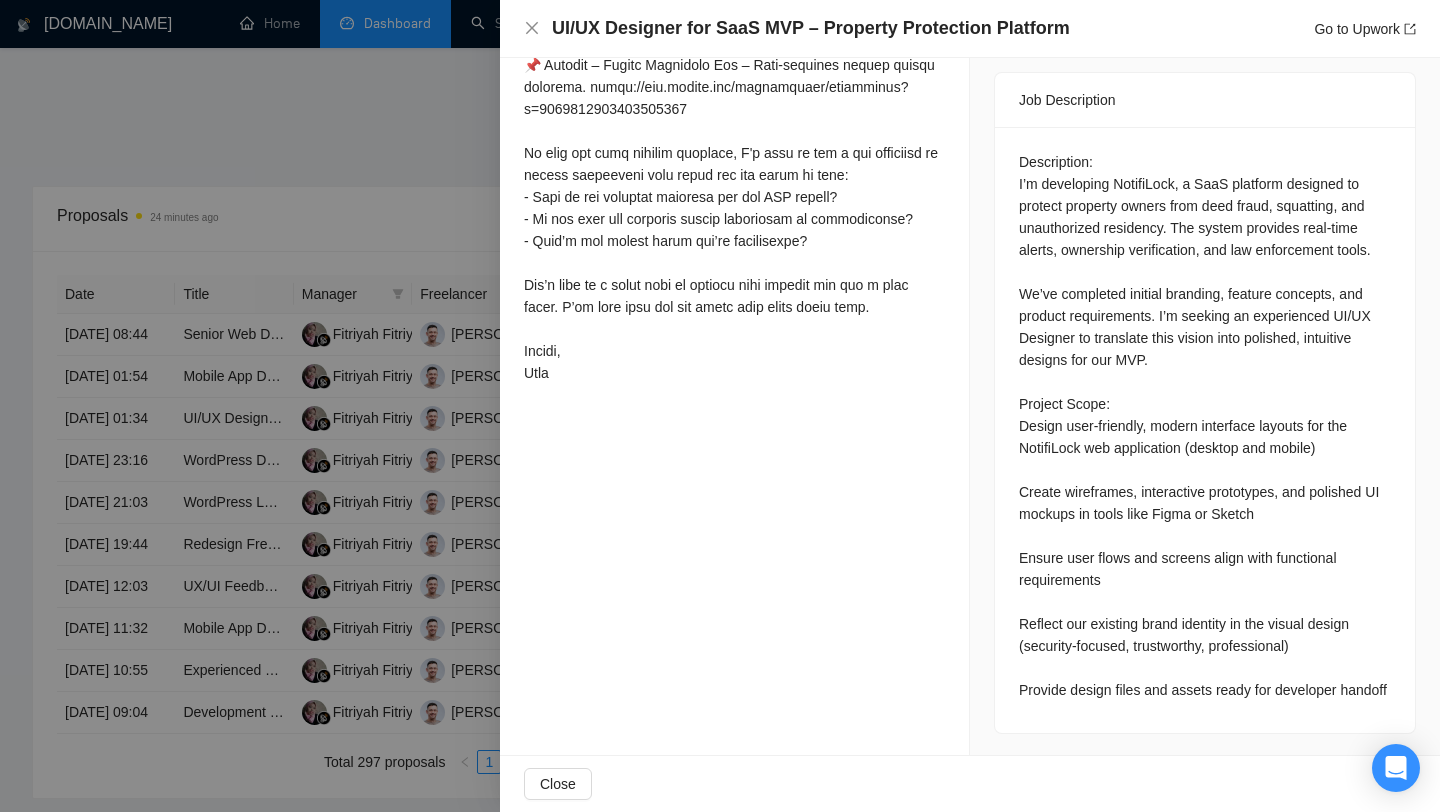 click at bounding box center (720, 406) 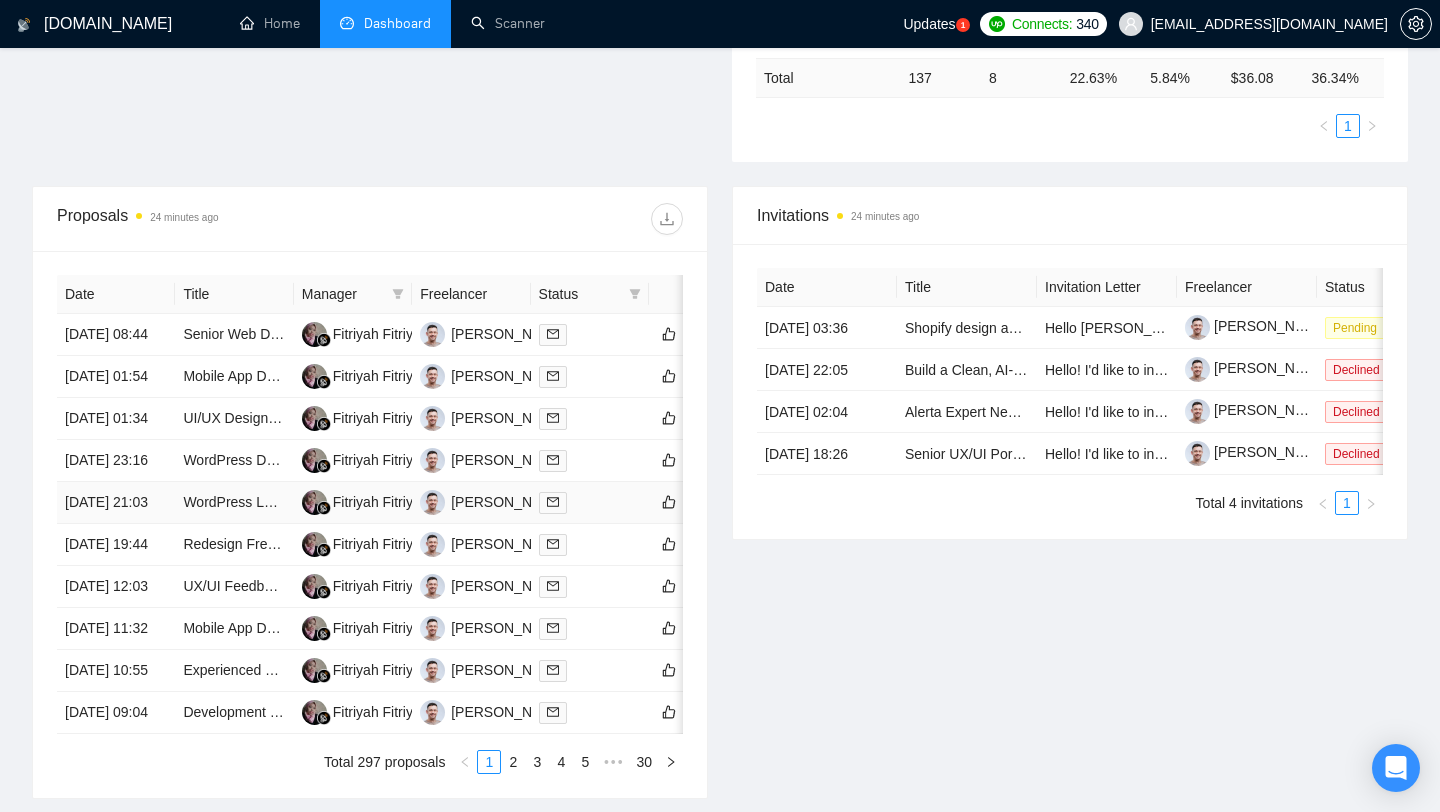 click on "WordPress Landing Page Template Development" at bounding box center [234, 503] 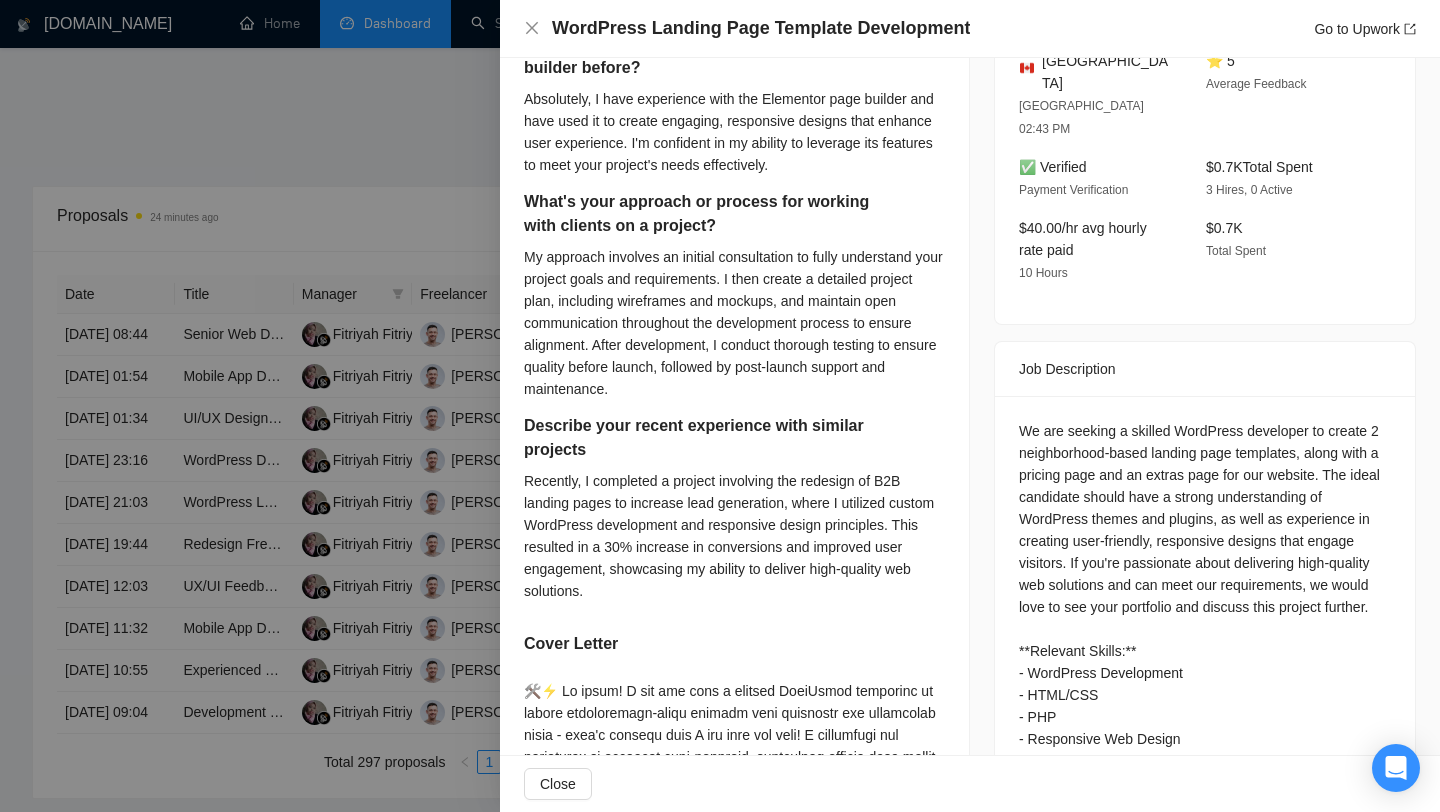 scroll, scrollTop: 553, scrollLeft: 0, axis: vertical 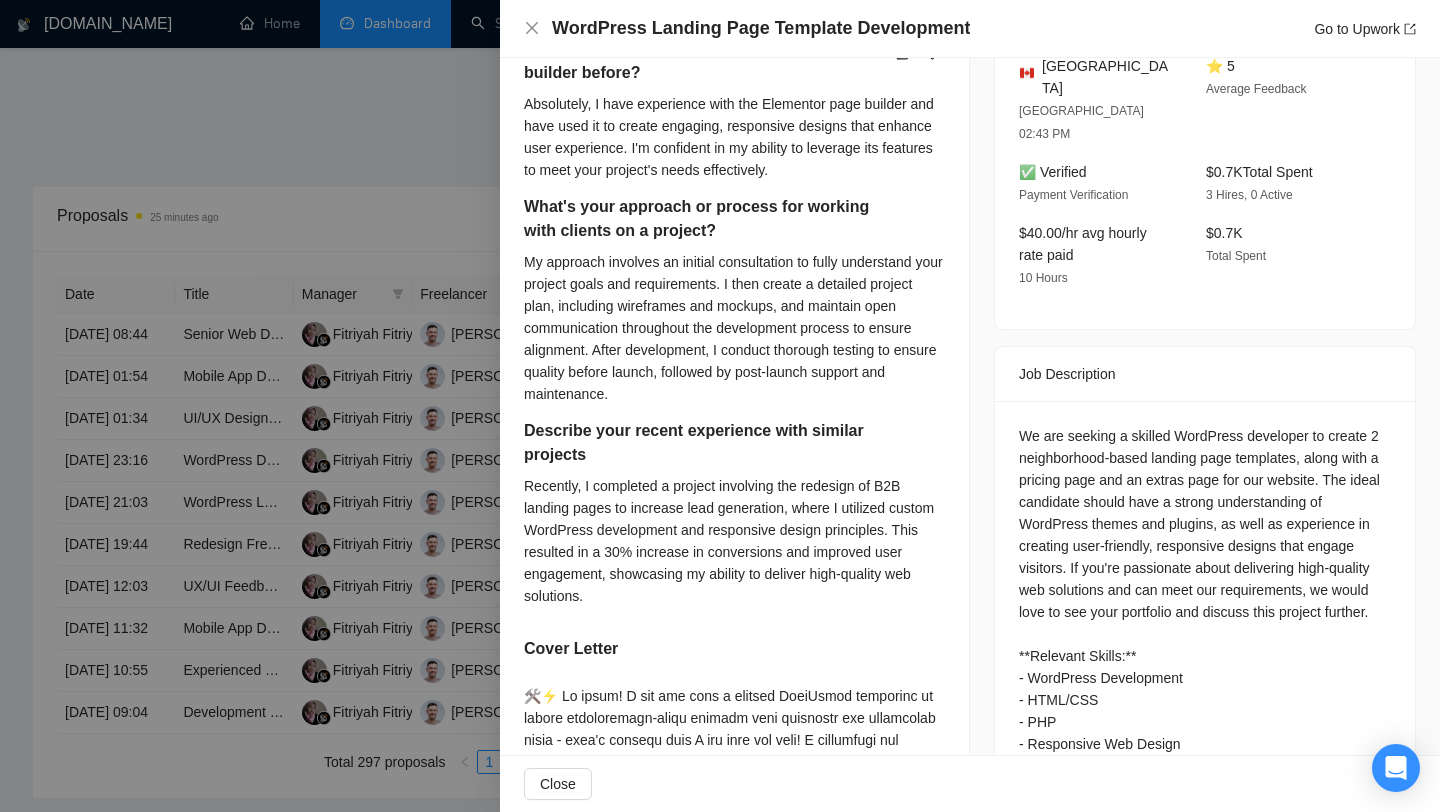 click at bounding box center [720, 406] 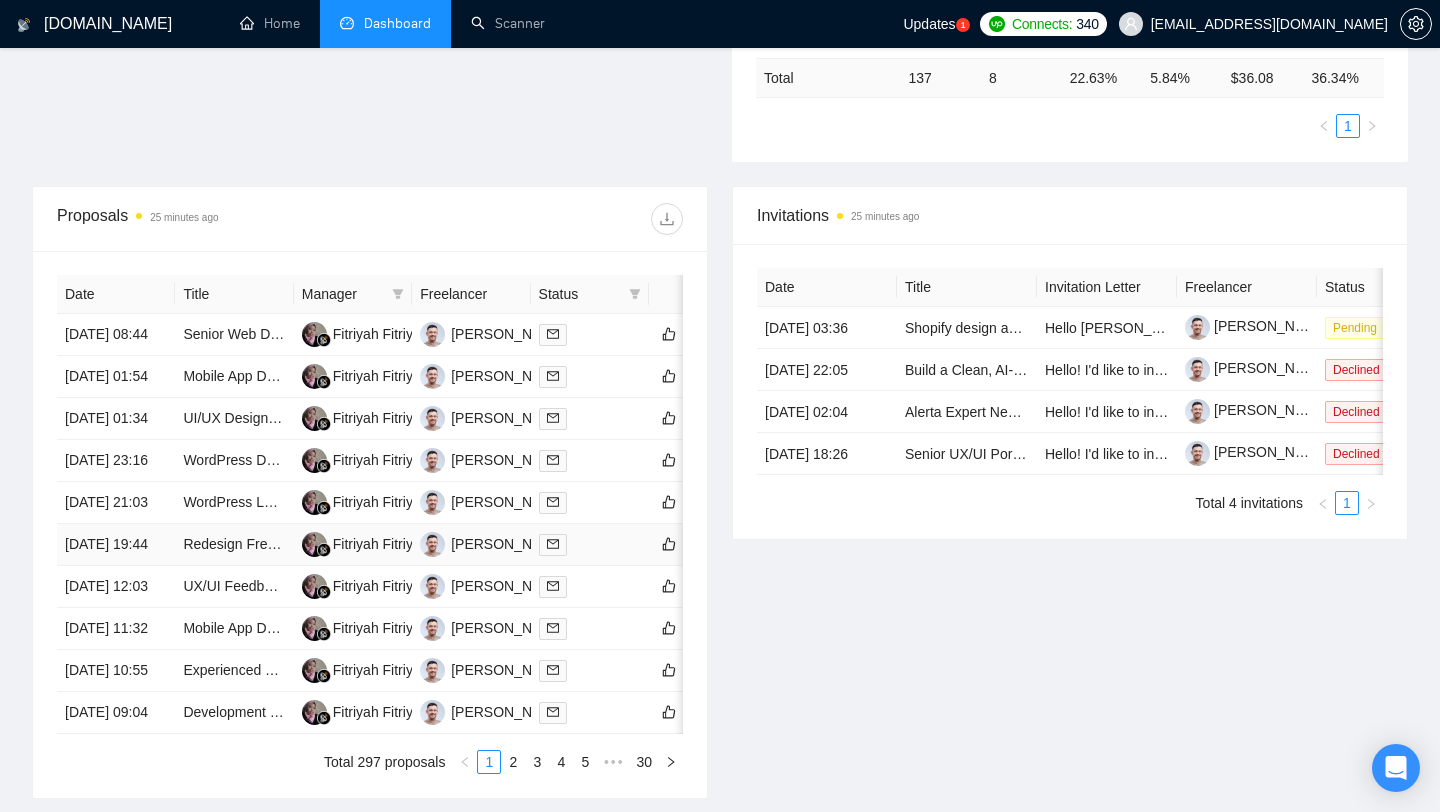 click on "Redesign French and duplicate on Dubai website" at bounding box center [234, 545] 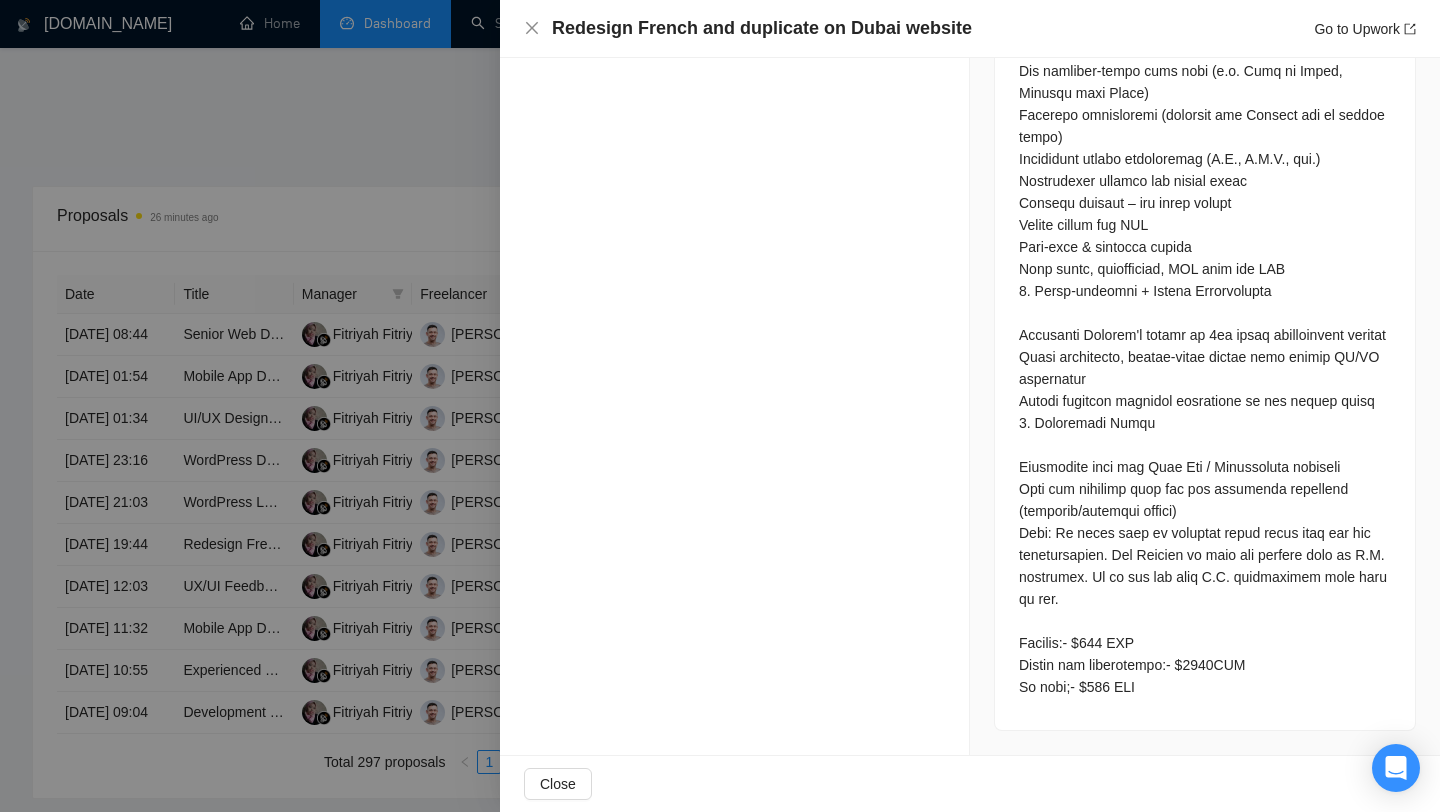 scroll, scrollTop: 1609, scrollLeft: 0, axis: vertical 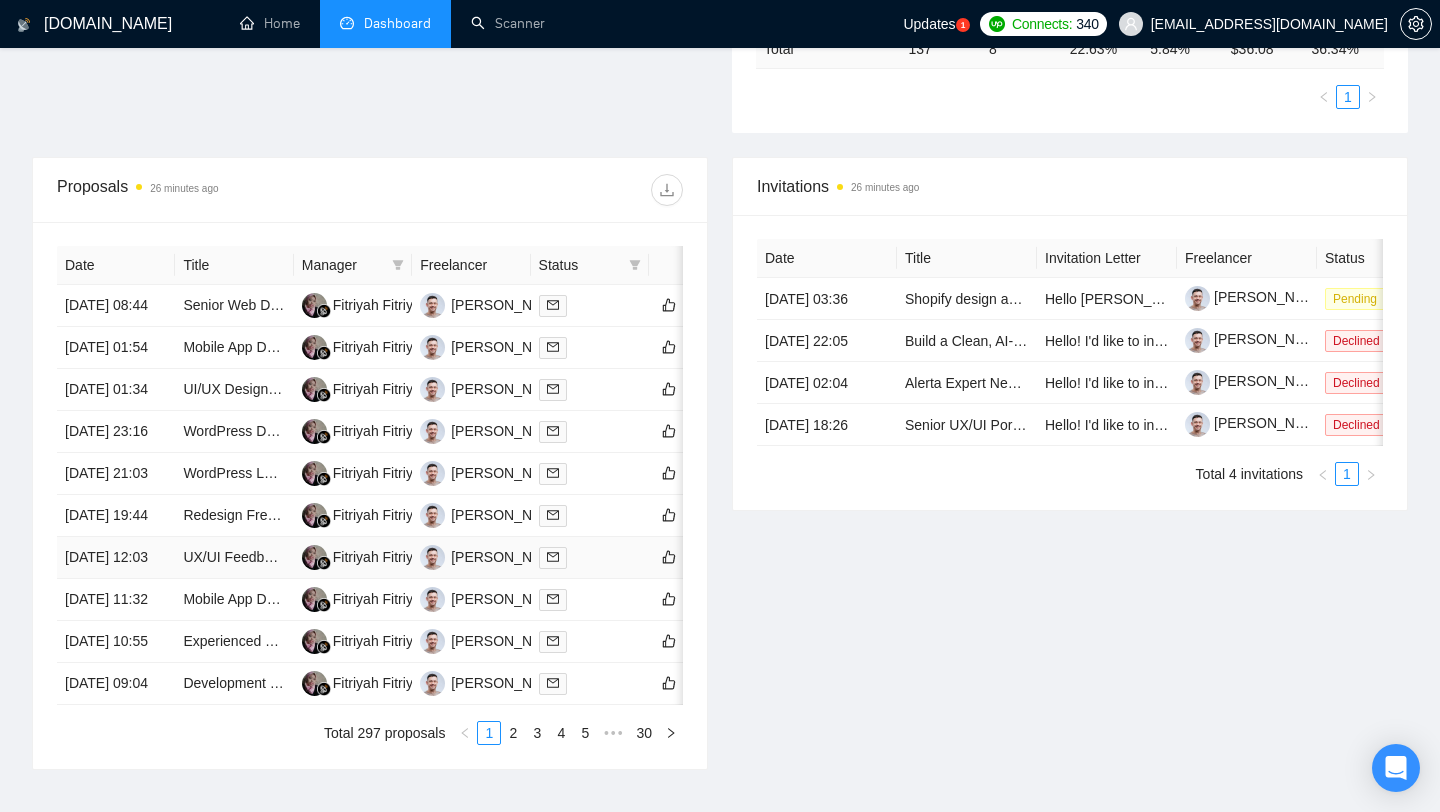 click on "UX/UI Feedback for ADHD App" at bounding box center [234, 558] 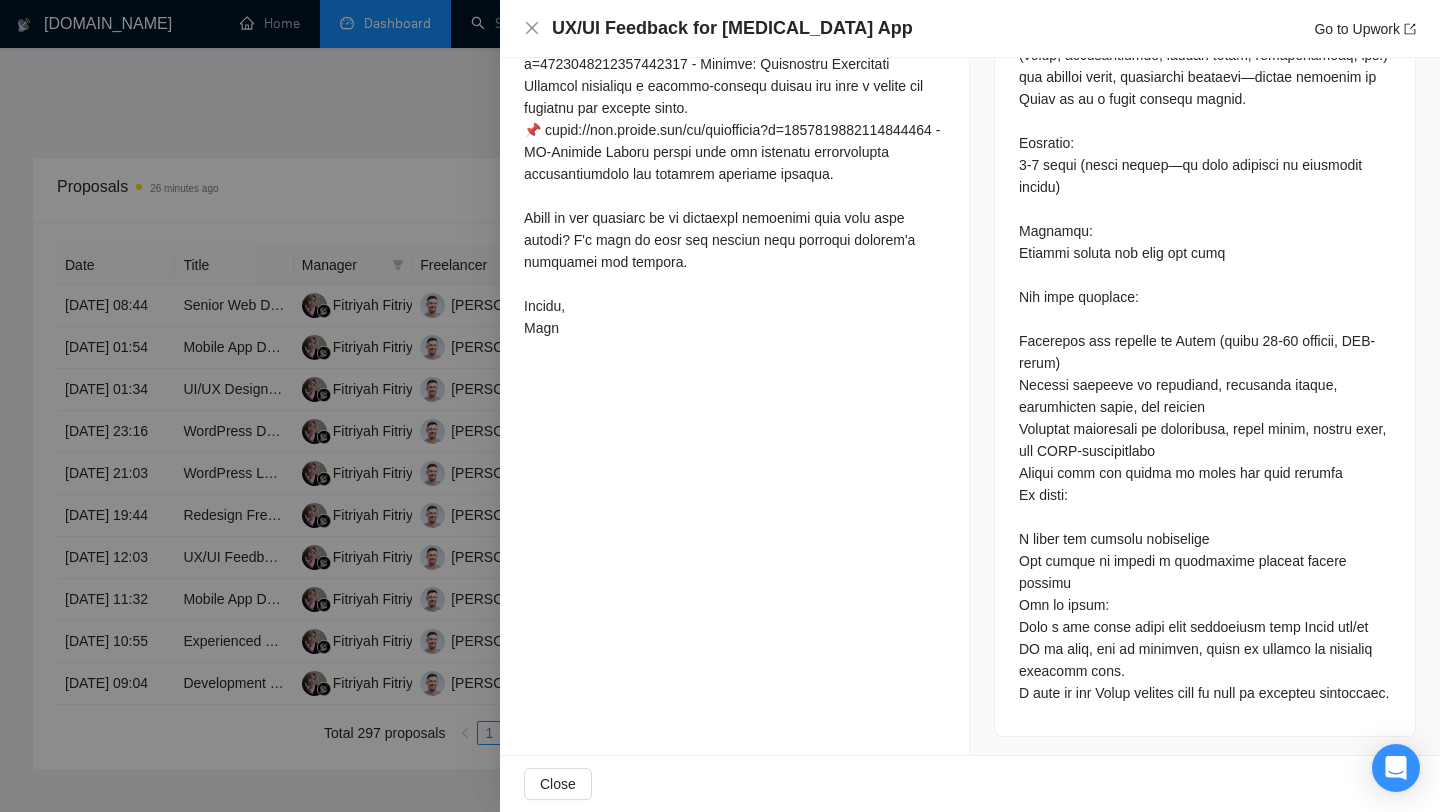 scroll, scrollTop: 1044, scrollLeft: 0, axis: vertical 